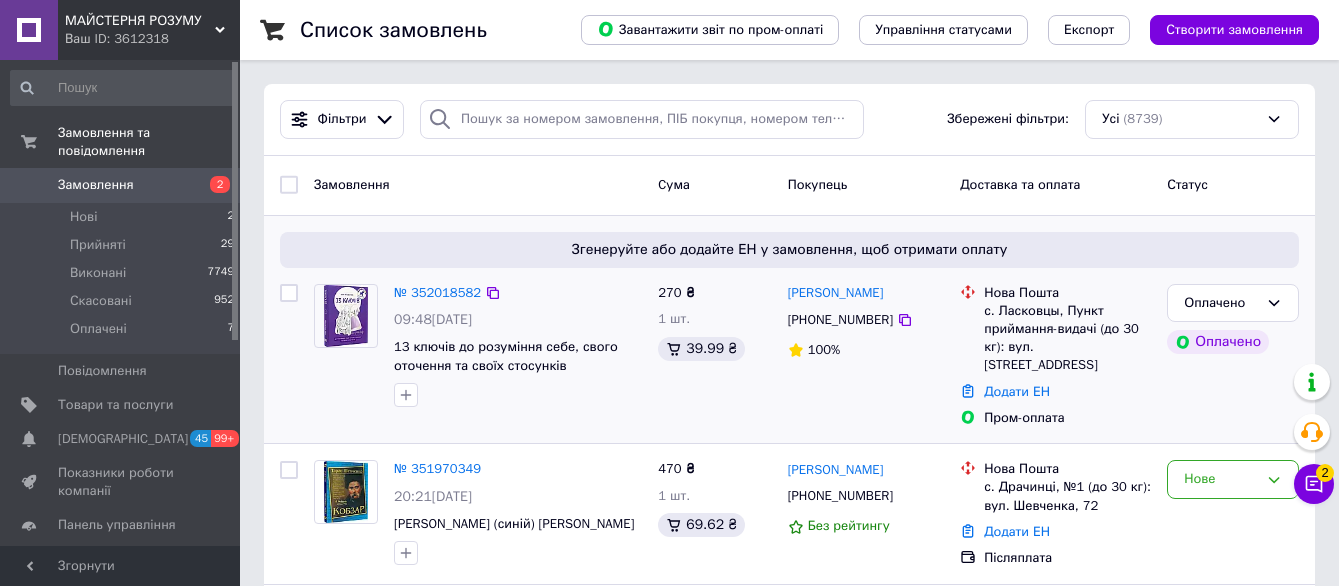scroll, scrollTop: 100, scrollLeft: 0, axis: vertical 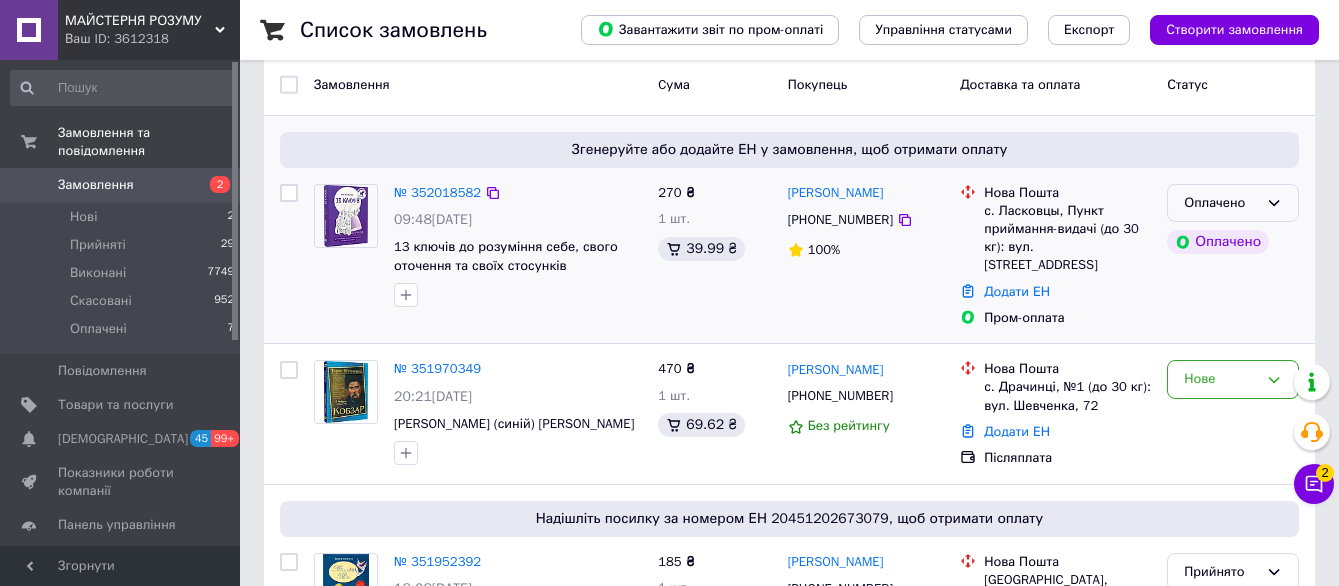 click 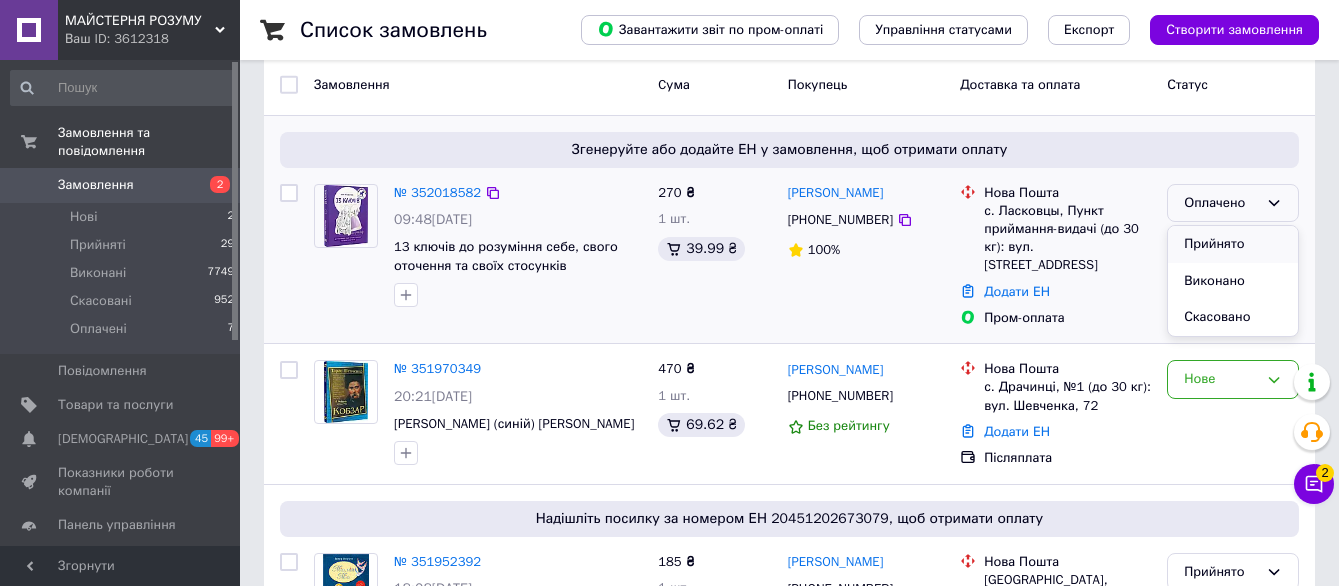 click on "Прийнято" at bounding box center (1233, 244) 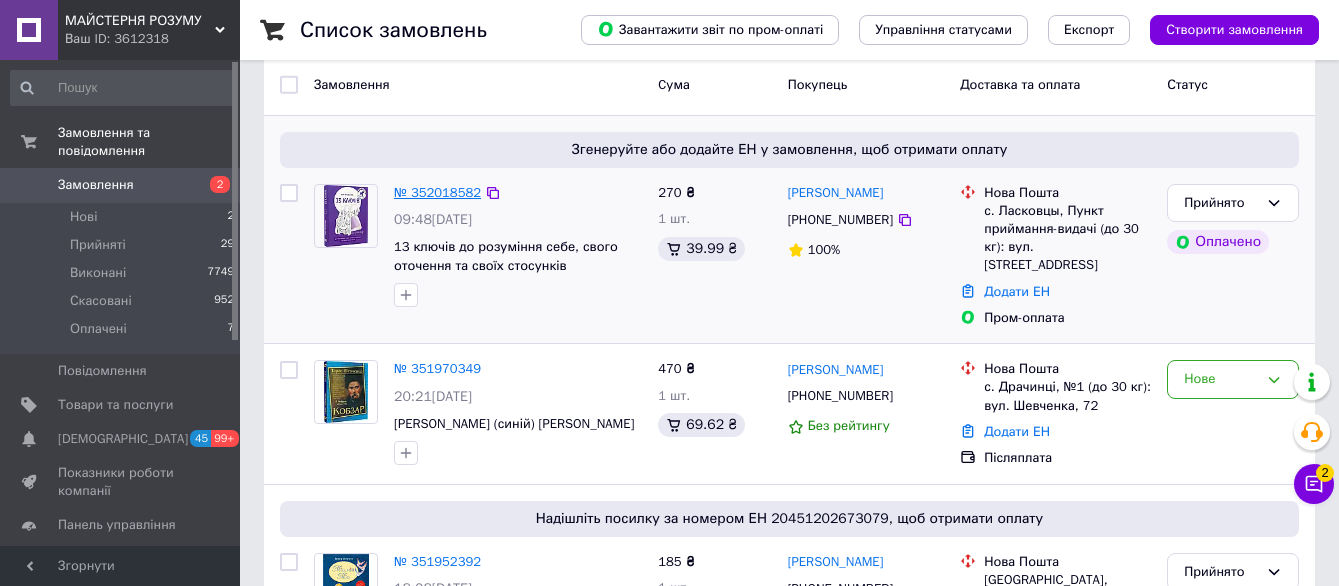 click on "№ 352018582" at bounding box center (437, 192) 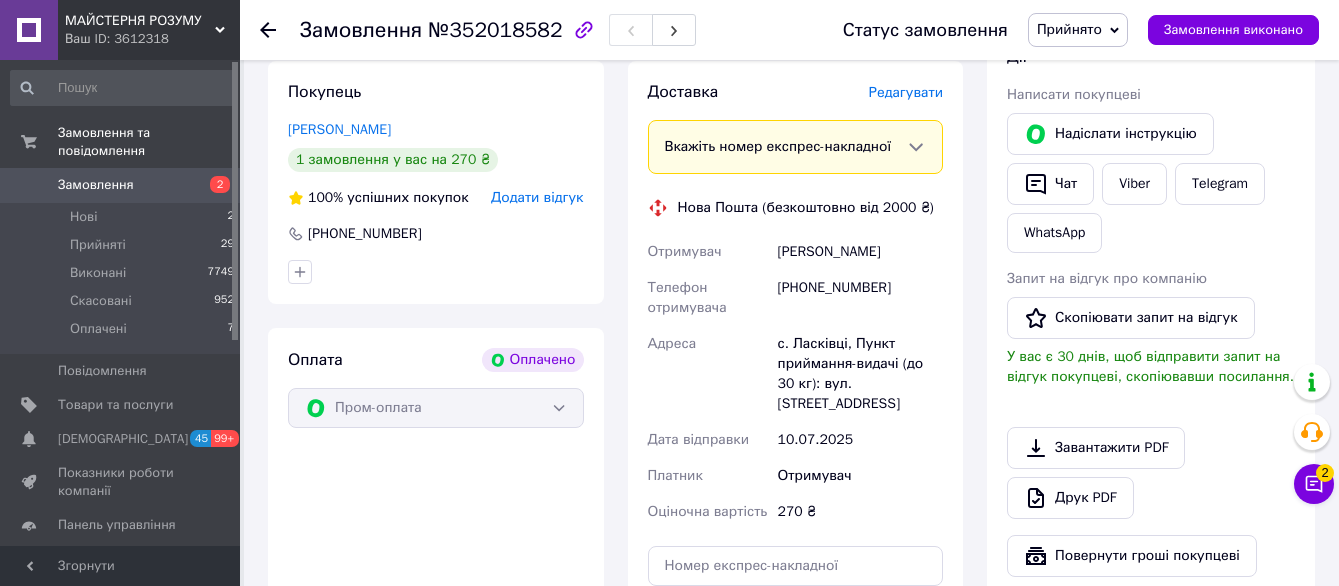 scroll, scrollTop: 600, scrollLeft: 0, axis: vertical 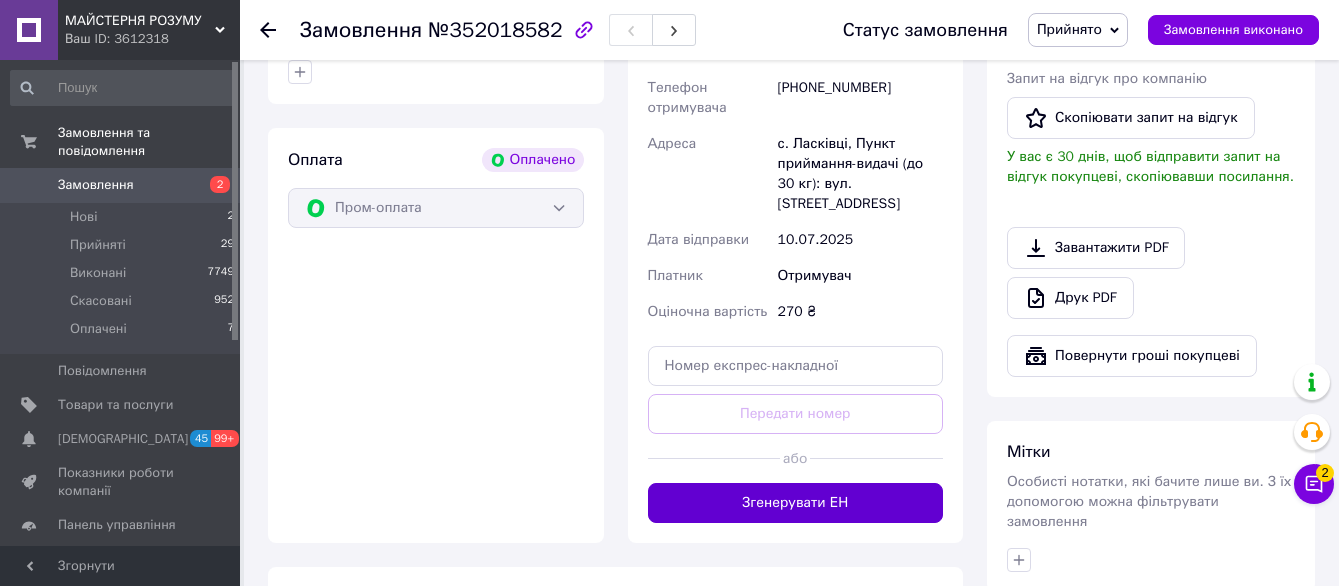 click on "Згенерувати ЕН" at bounding box center (796, 503) 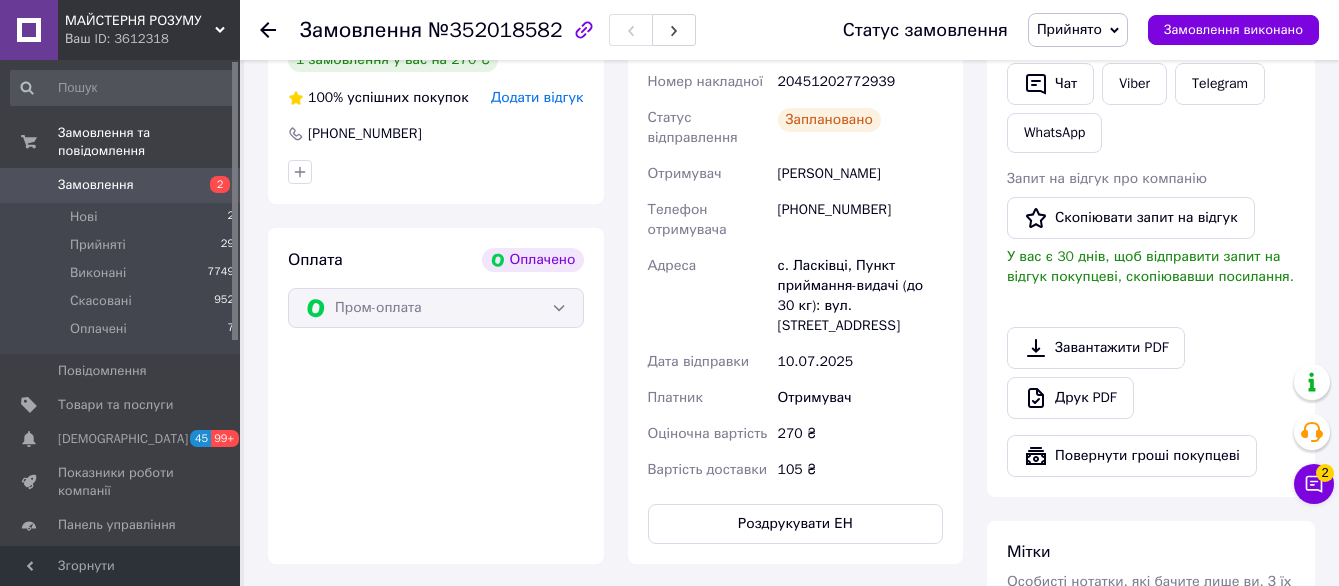 scroll, scrollTop: 300, scrollLeft: 0, axis: vertical 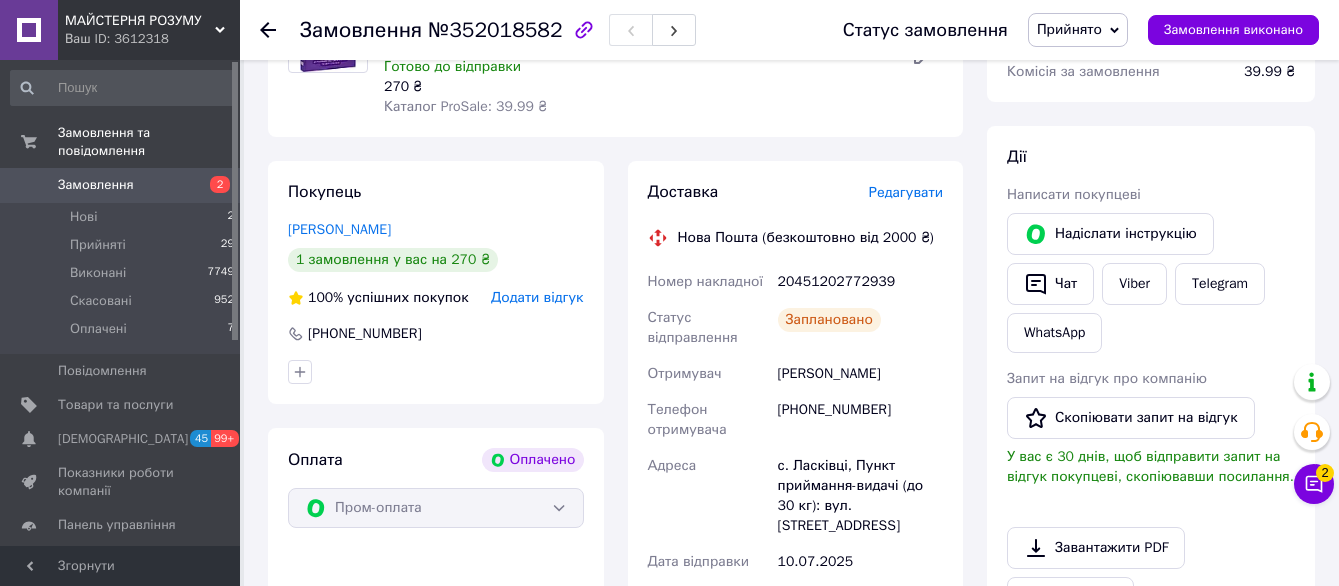 click 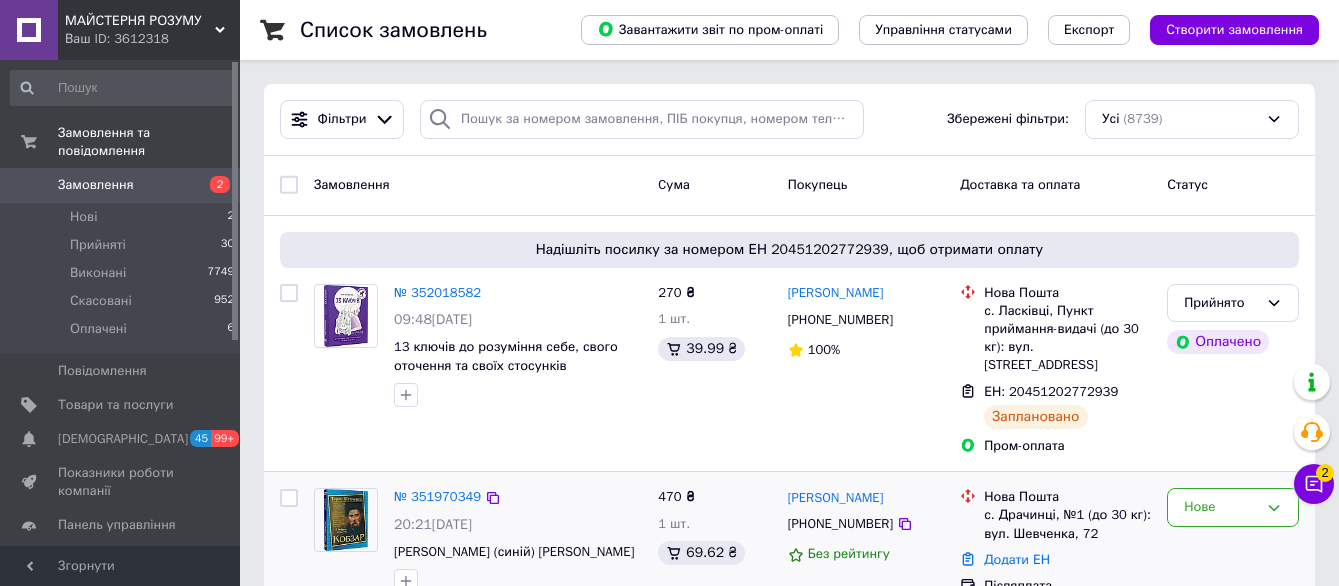 scroll, scrollTop: 100, scrollLeft: 0, axis: vertical 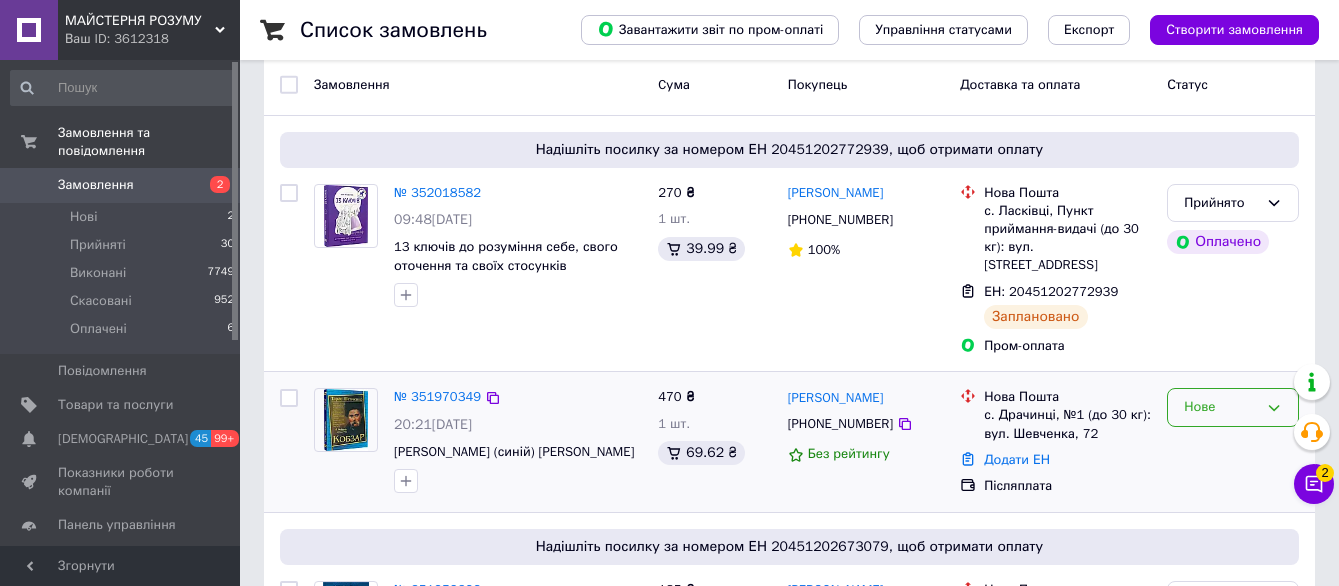 click 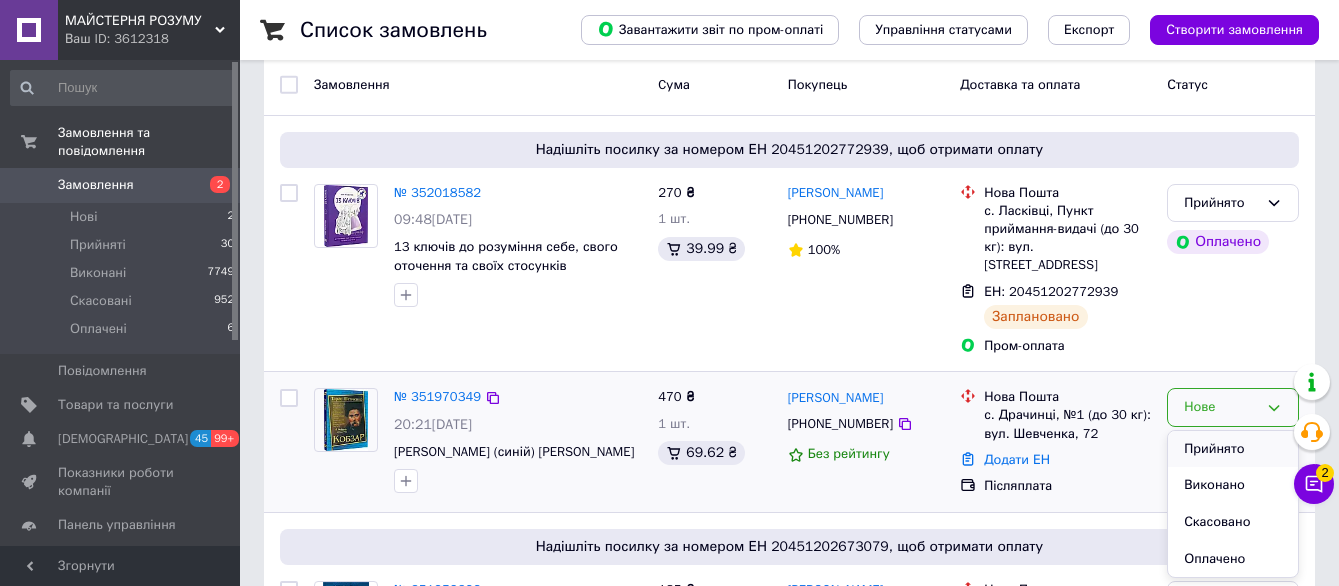 click on "Прийнято" at bounding box center (1233, 449) 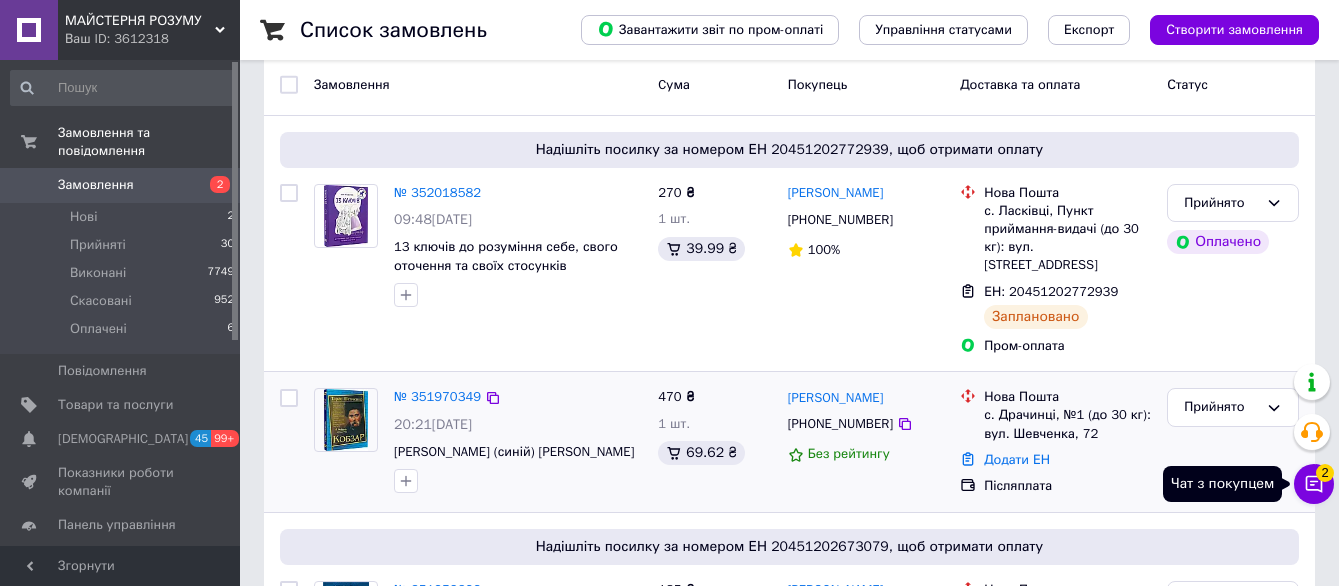 click 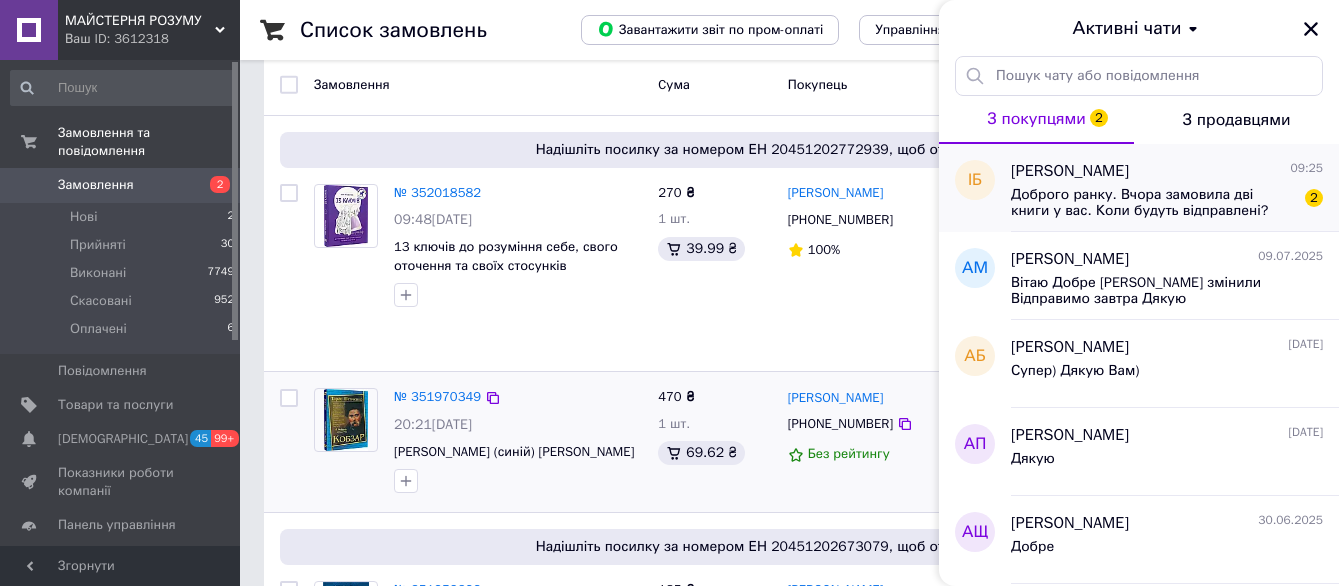 click on "Доброго ранку. Вчора замовила дві книги у вас. Коли будуть відправлені?" at bounding box center (1153, 203) 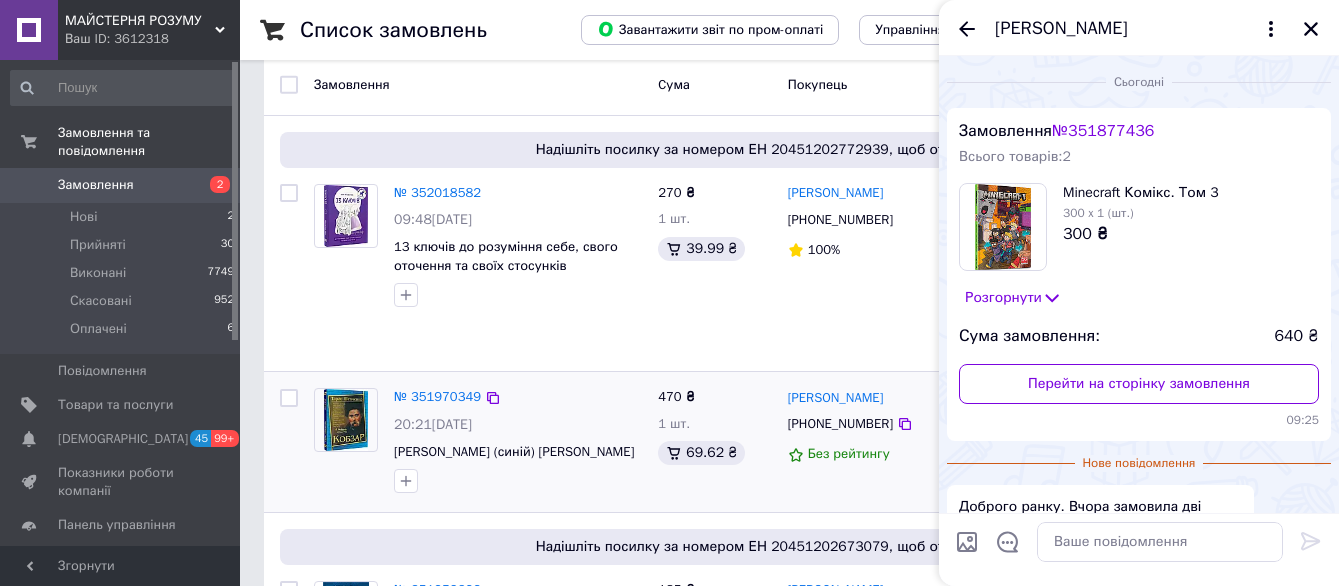 scroll, scrollTop: 138, scrollLeft: 0, axis: vertical 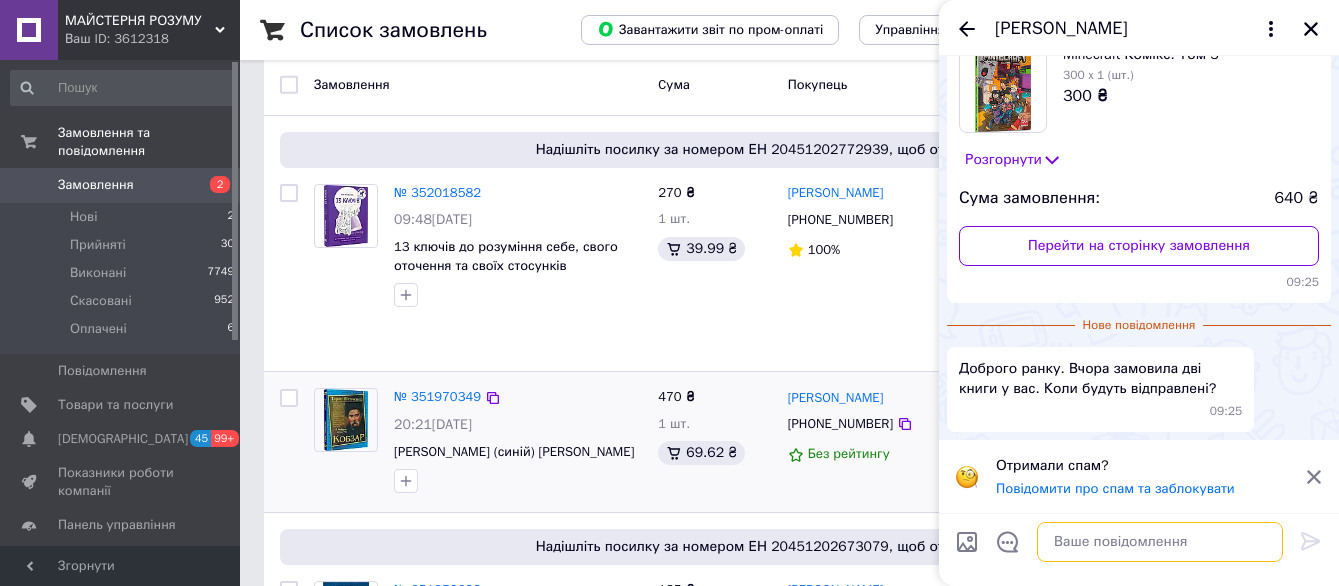 click at bounding box center [1160, 542] 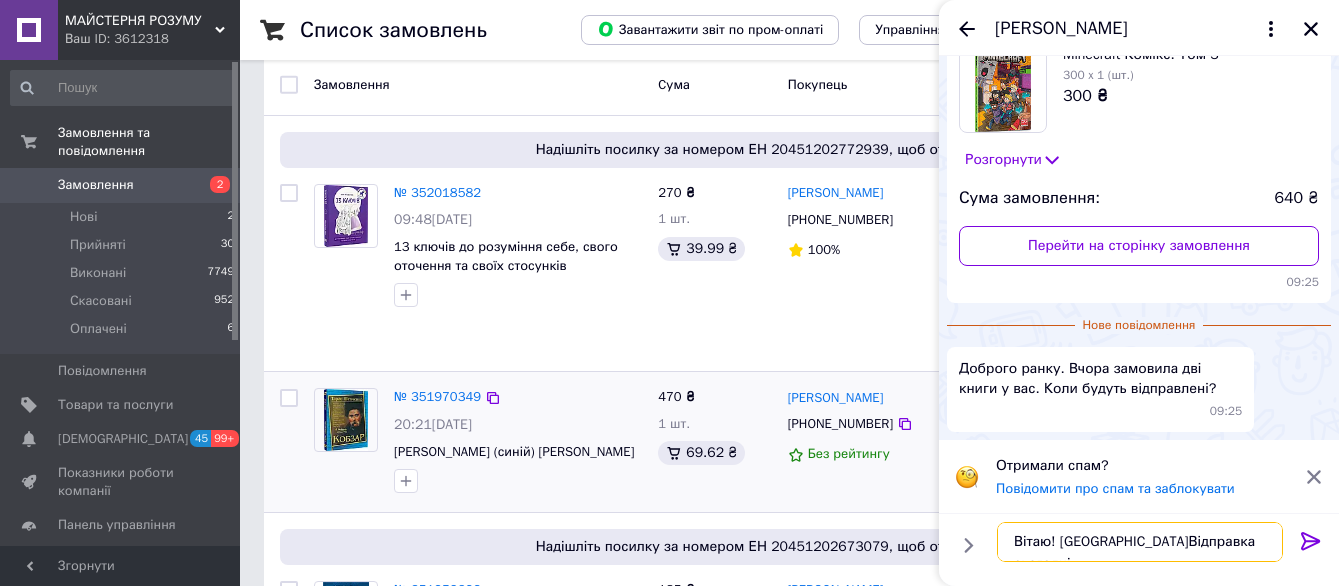 type on "Вітаю! [GEOGRAPHIC_DATA]Відправка сьогодні" 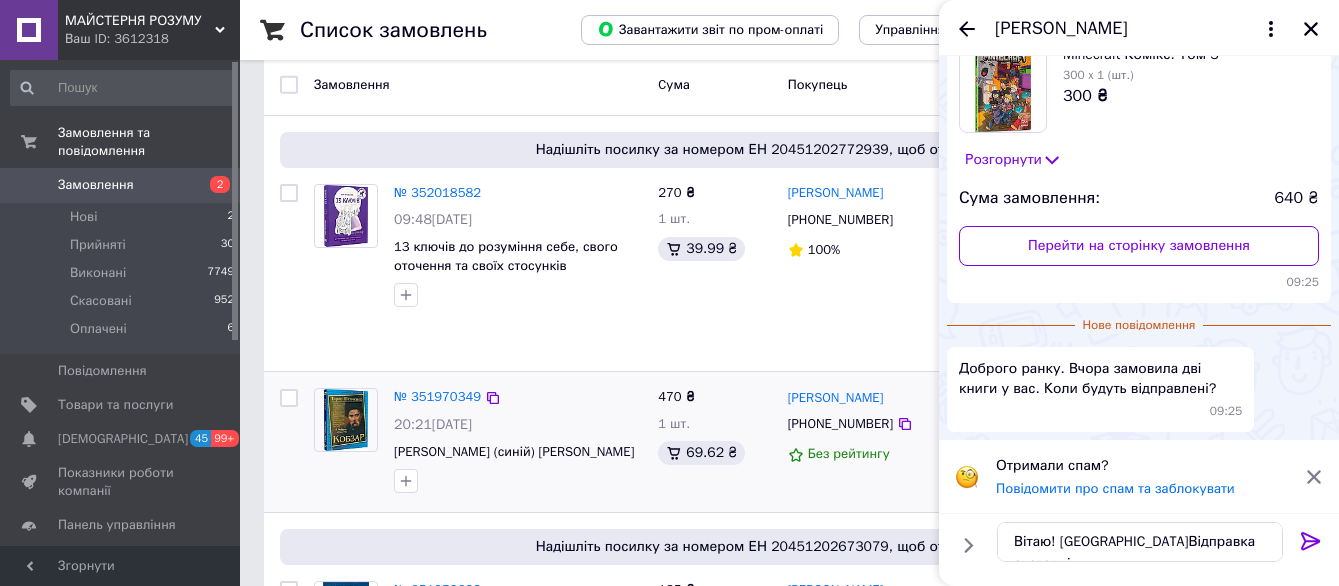 click 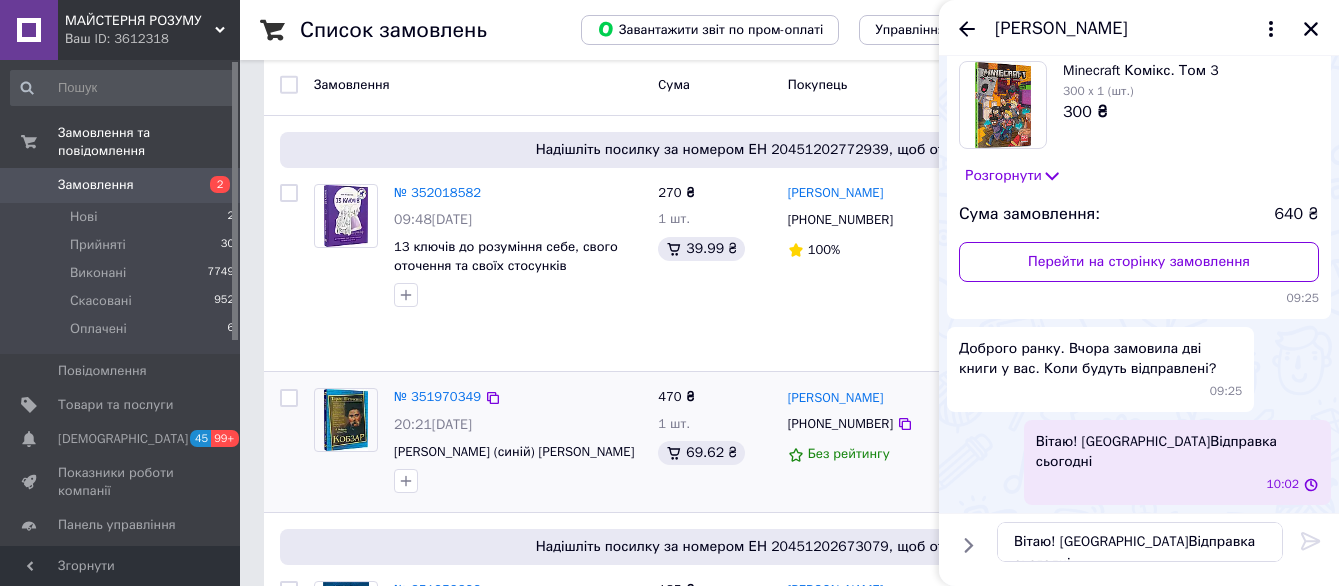 type 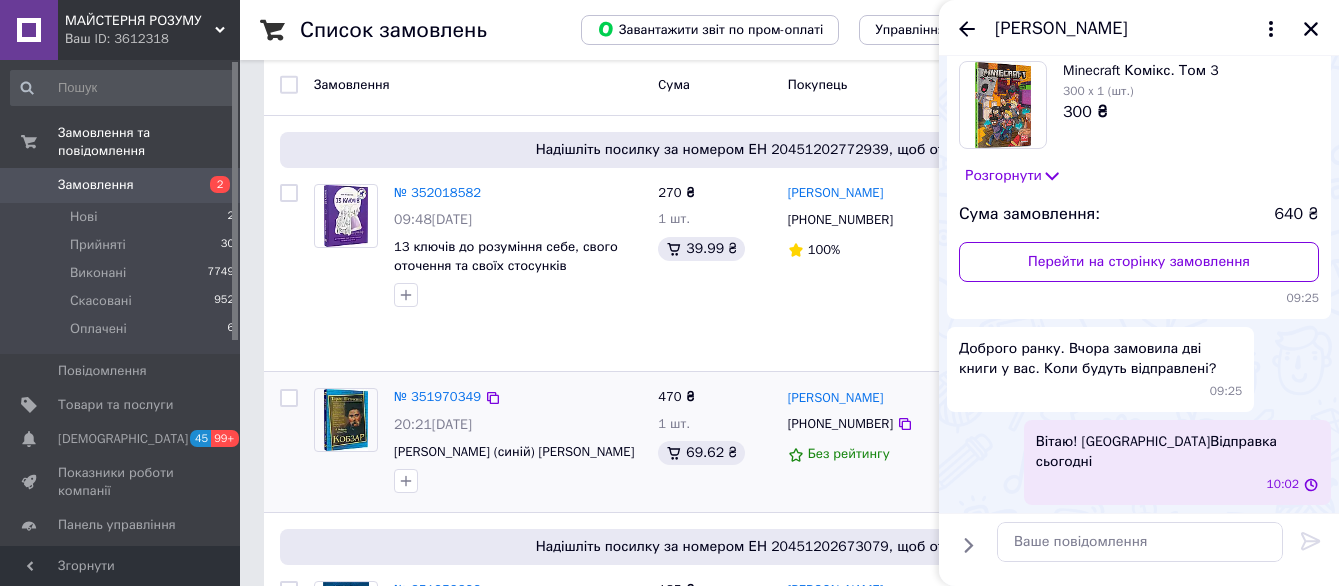 scroll, scrollTop: 82, scrollLeft: 0, axis: vertical 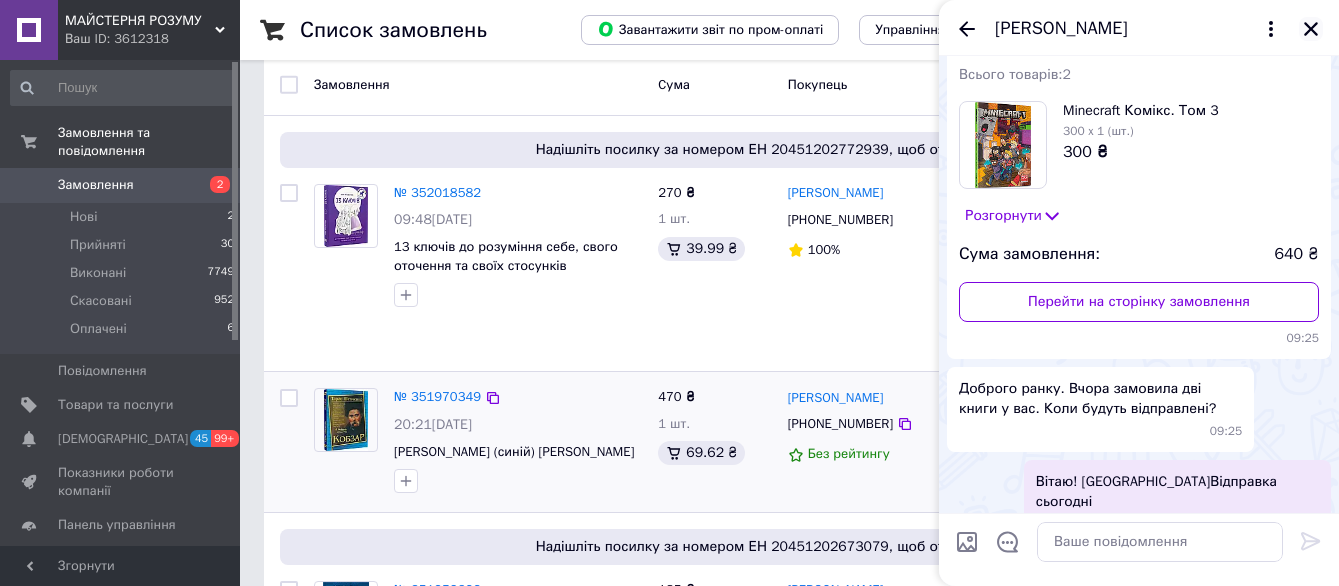 click 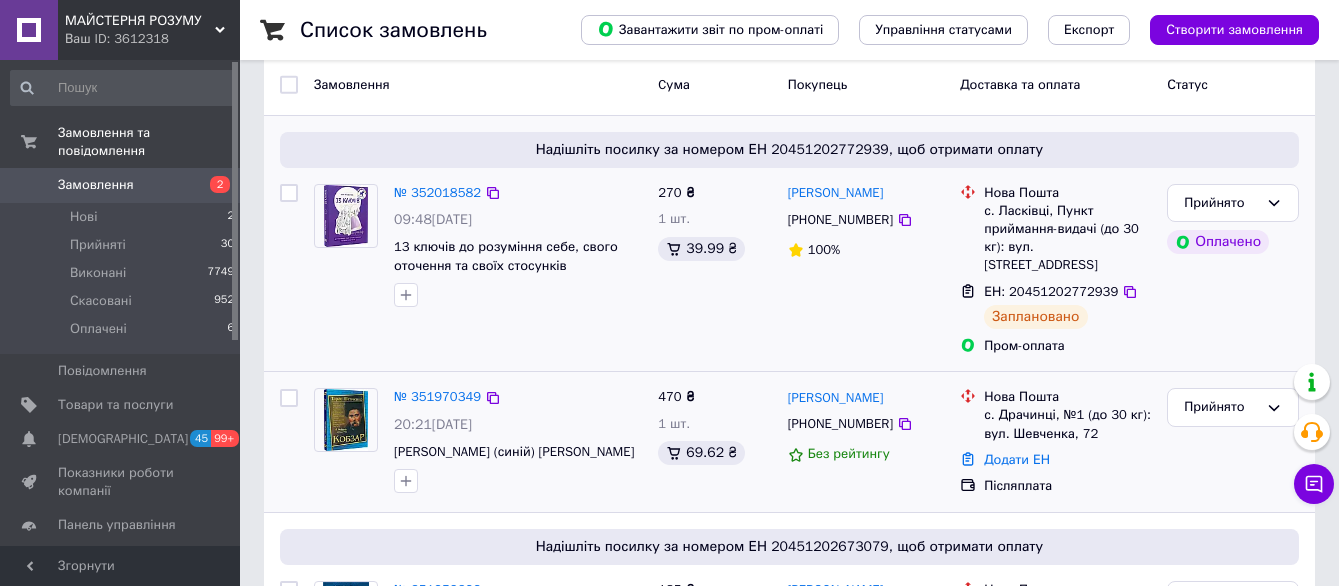 scroll, scrollTop: 200, scrollLeft: 0, axis: vertical 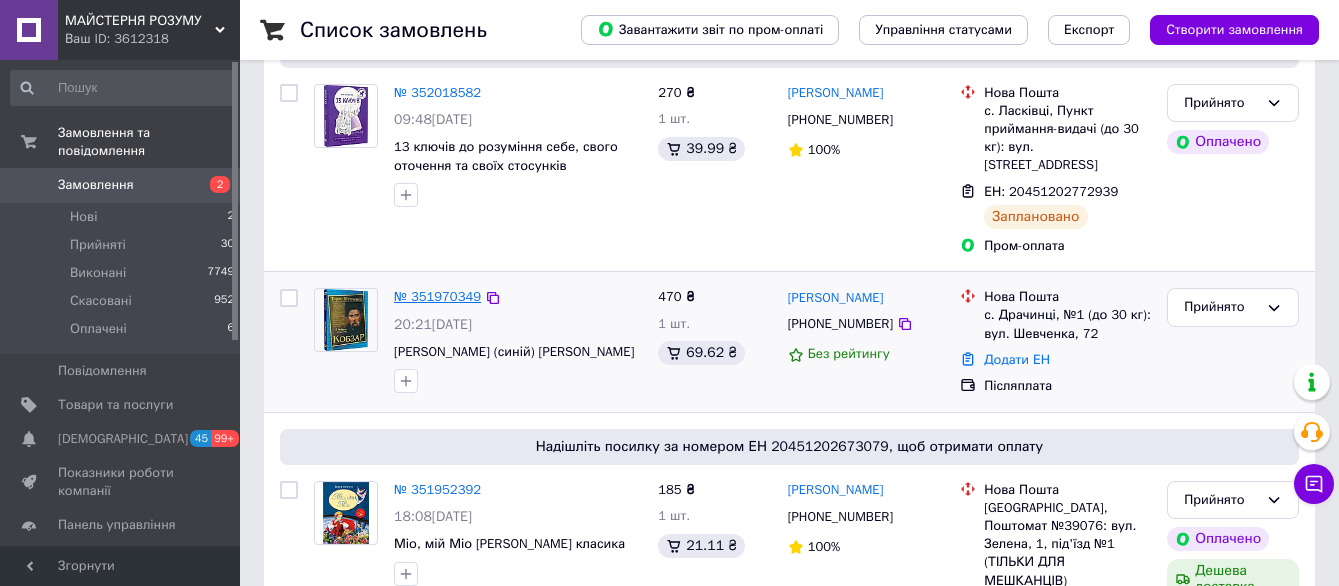 click on "№ 351970349" at bounding box center [437, 296] 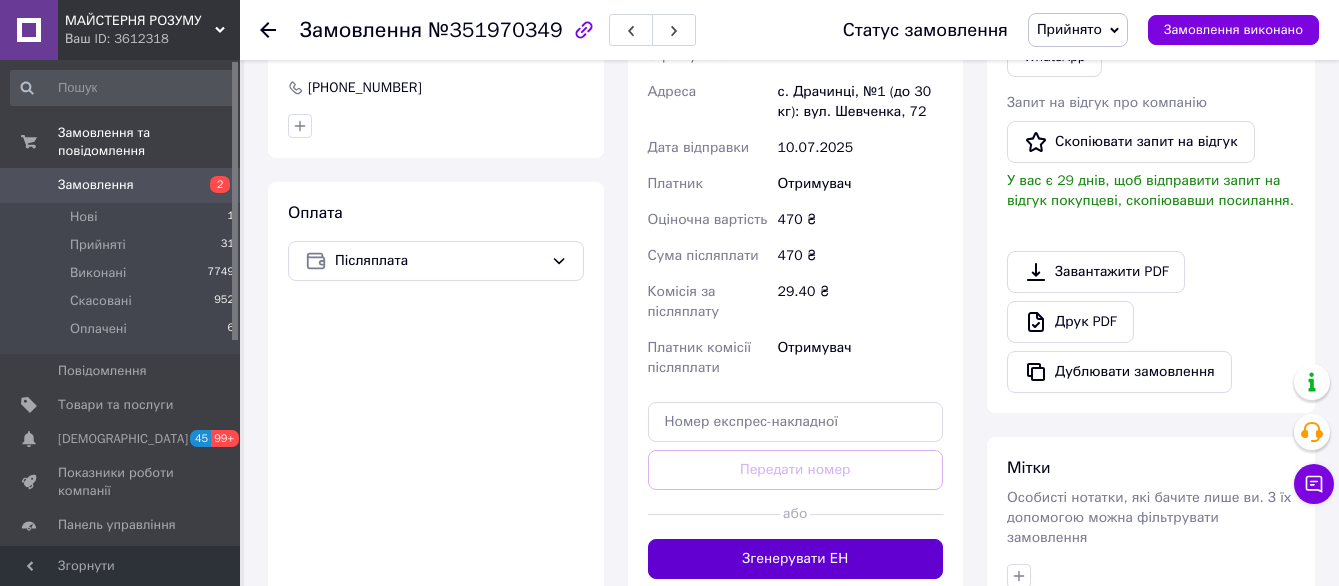 scroll, scrollTop: 700, scrollLeft: 0, axis: vertical 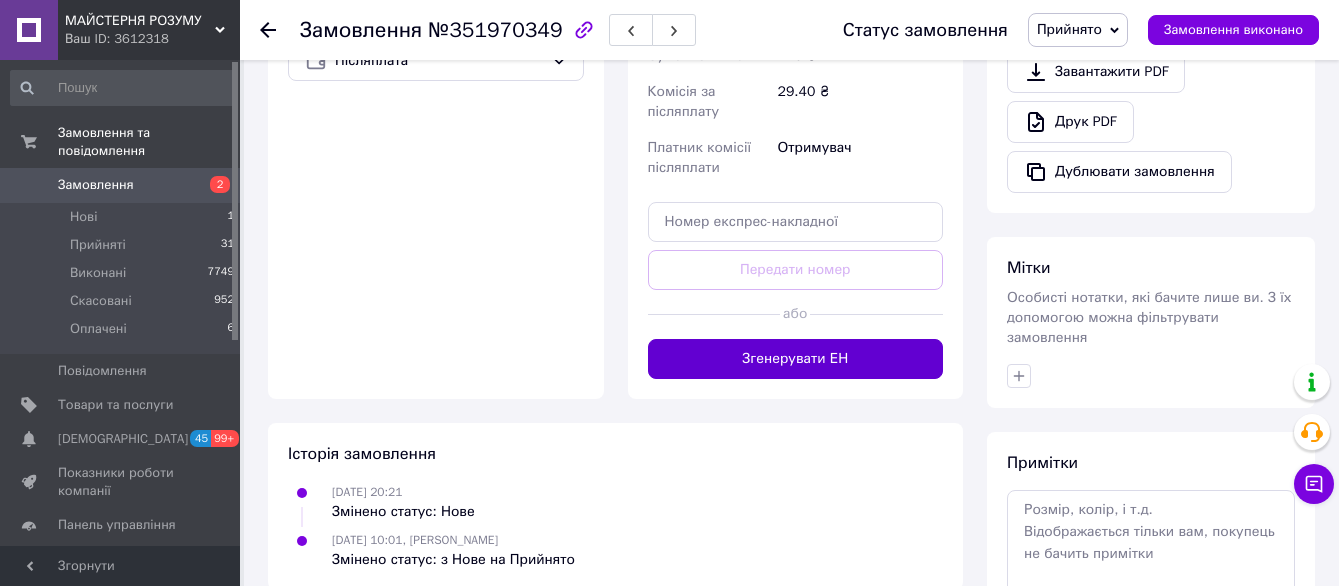 click on "Згенерувати ЕН" at bounding box center (796, 359) 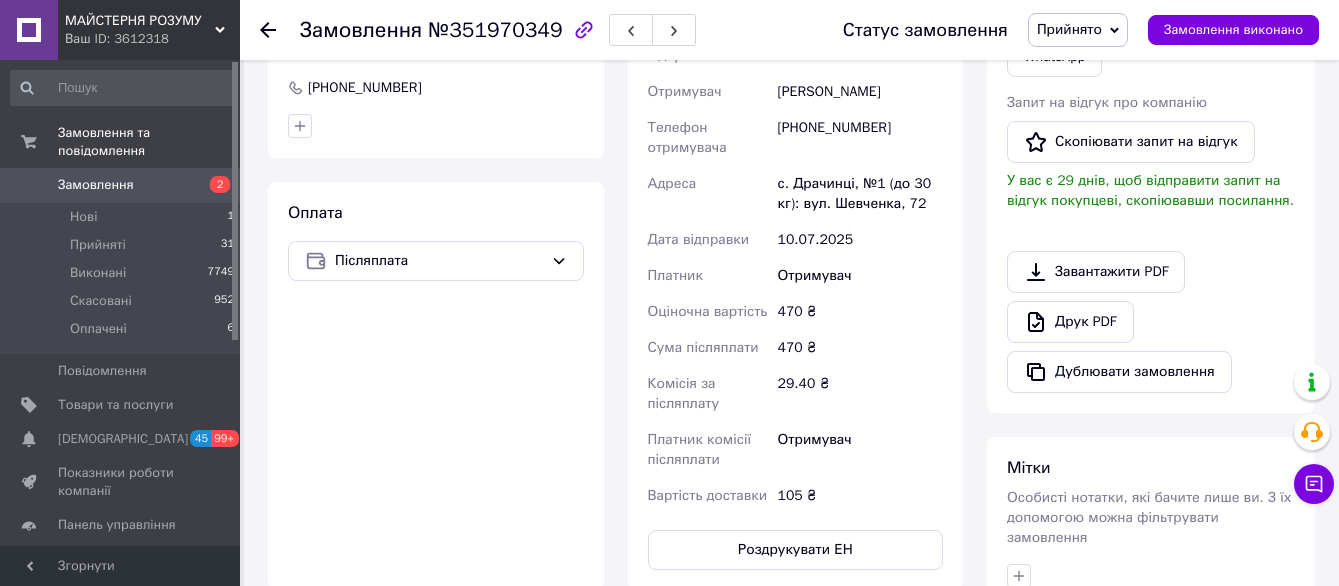 scroll, scrollTop: 400, scrollLeft: 0, axis: vertical 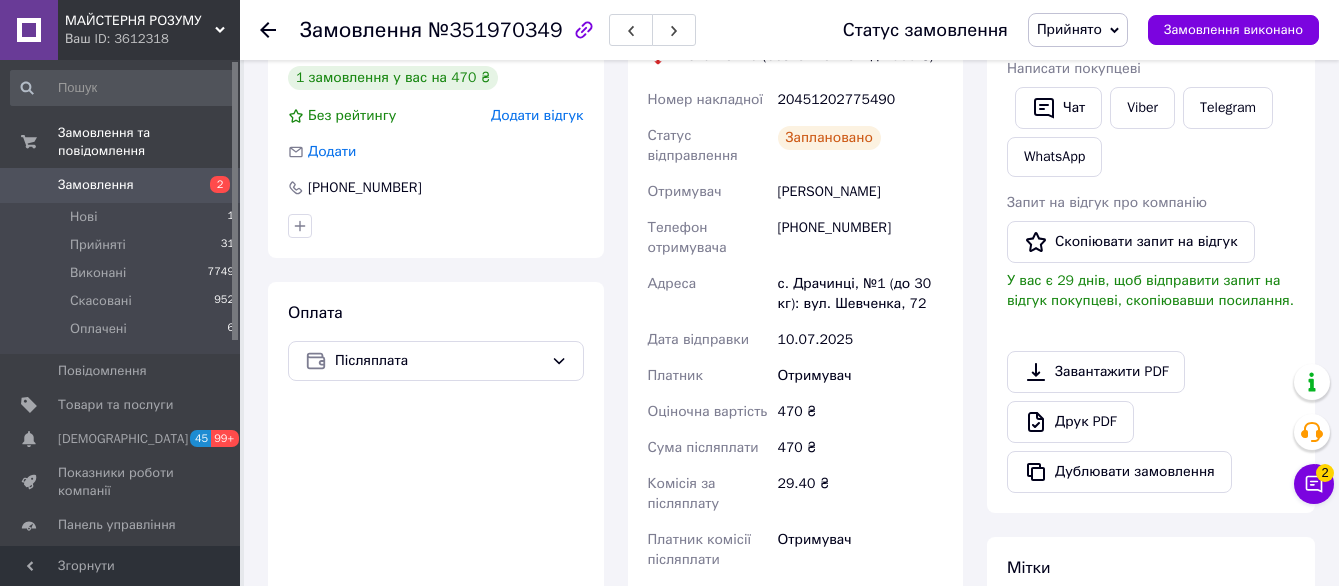 click 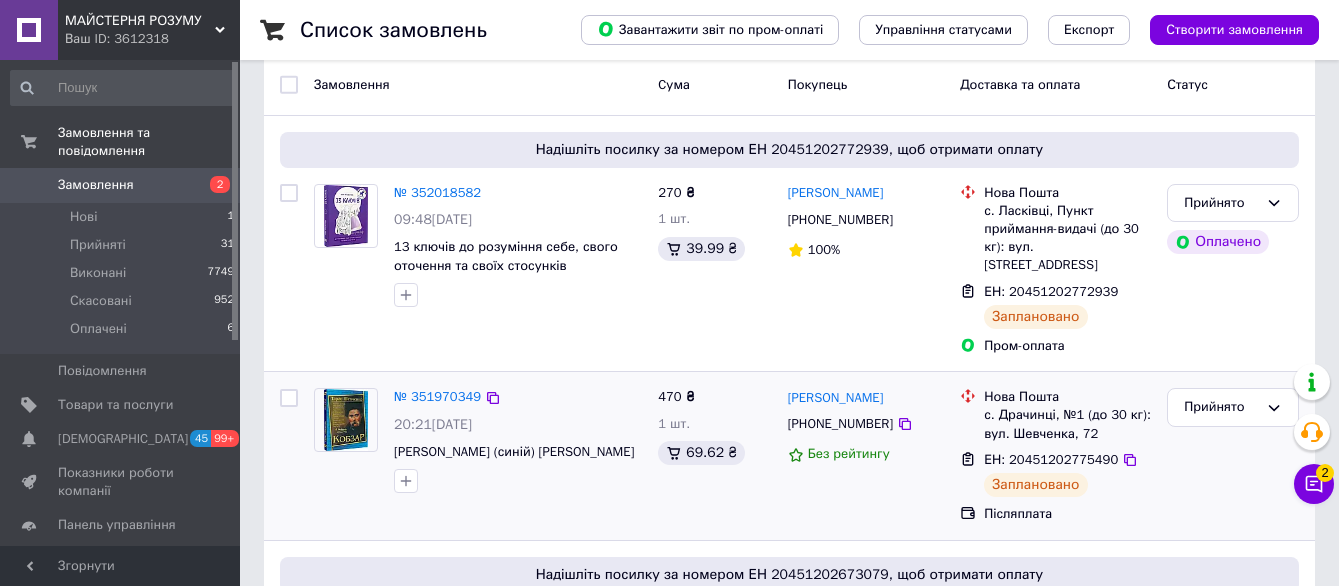 scroll, scrollTop: 400, scrollLeft: 0, axis: vertical 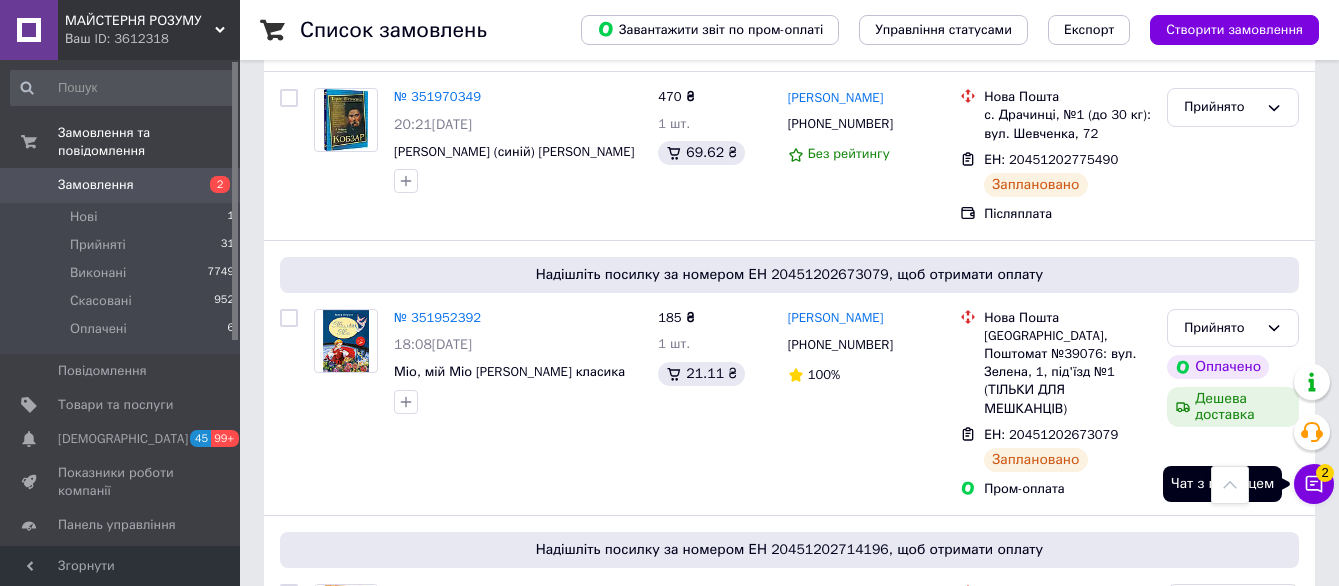 click 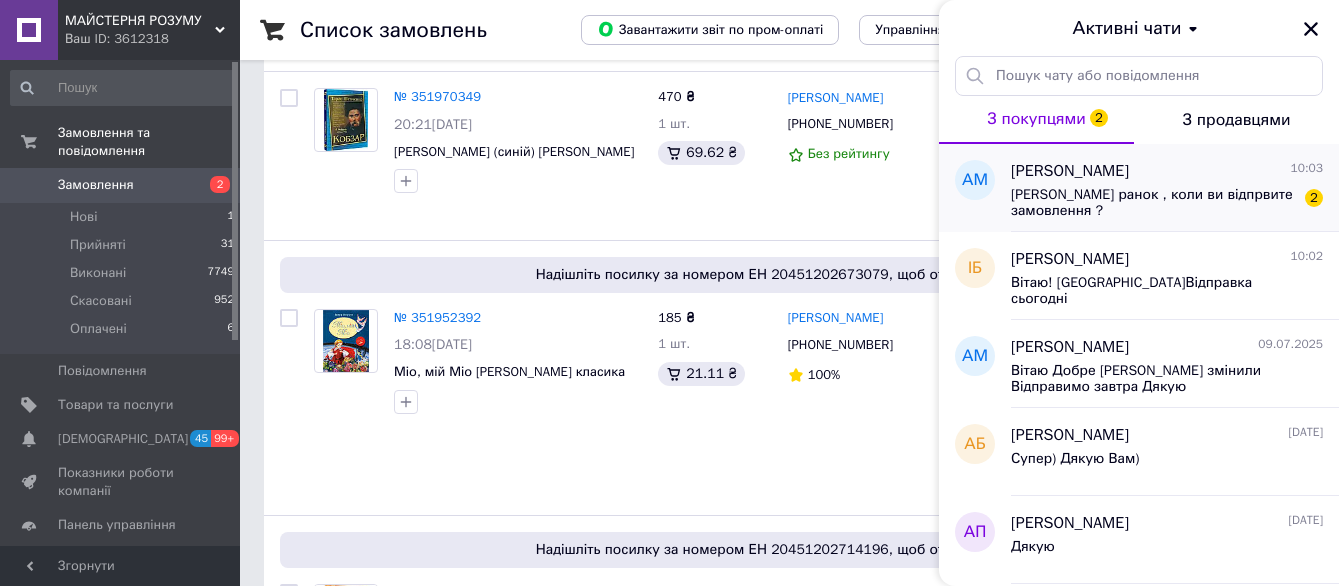 click on "[PERSON_NAME] ранок , коли ви відпрвите замовлення ?" at bounding box center (1153, 203) 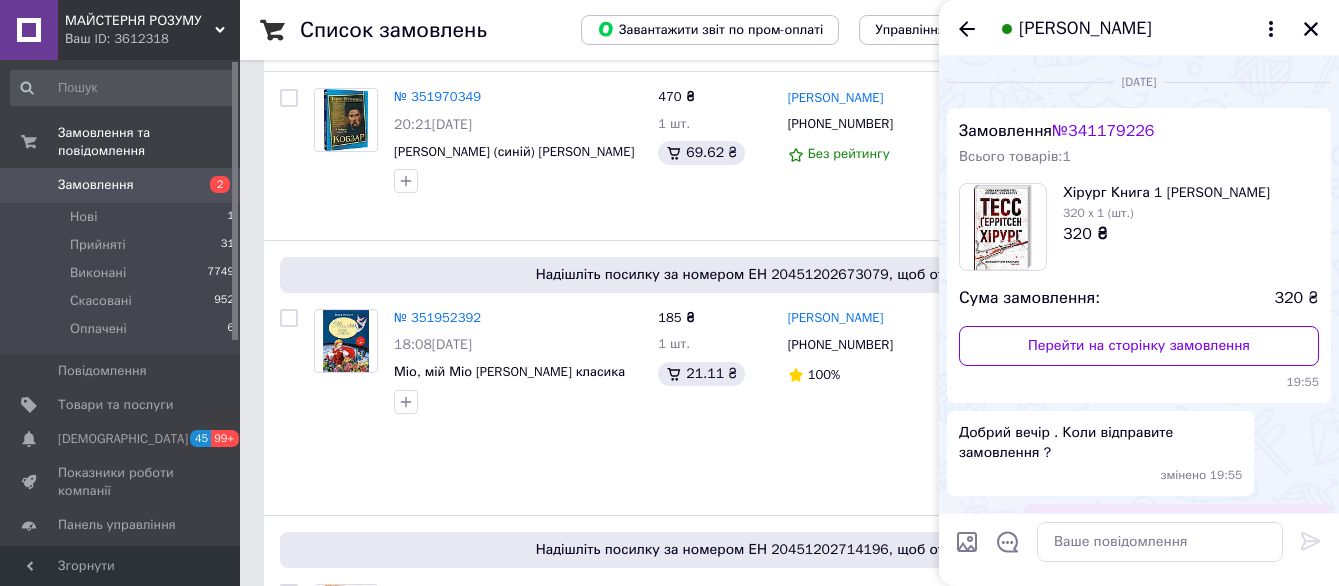 scroll, scrollTop: 949, scrollLeft: 0, axis: vertical 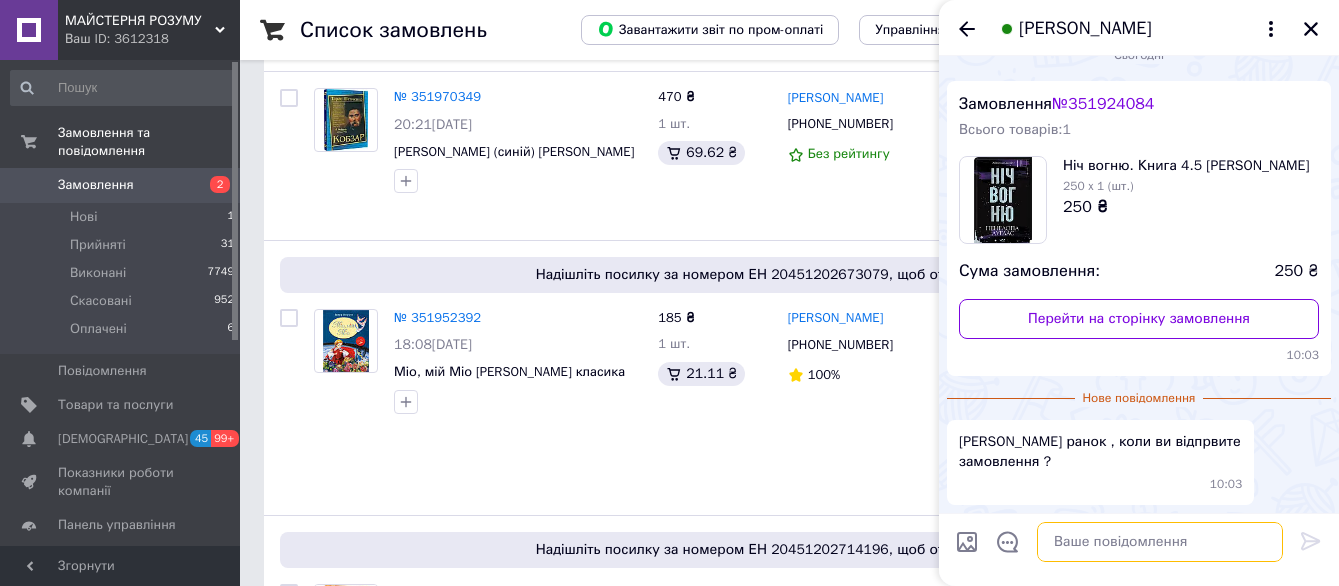 click at bounding box center [1160, 542] 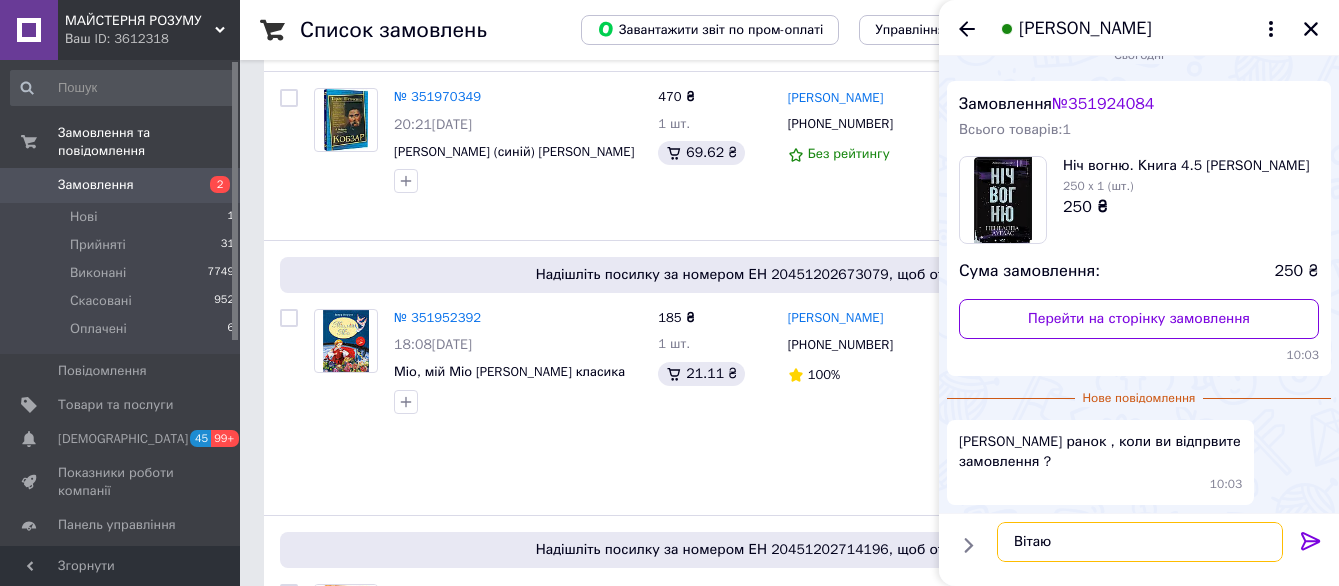 type on "Вітаю" 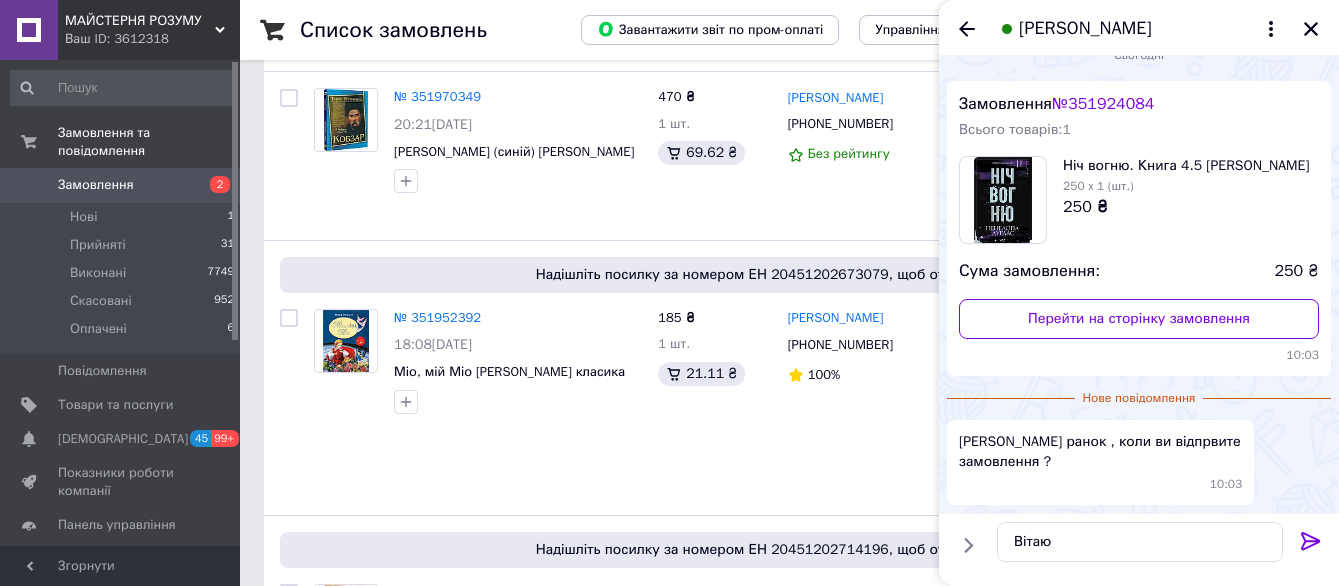 click 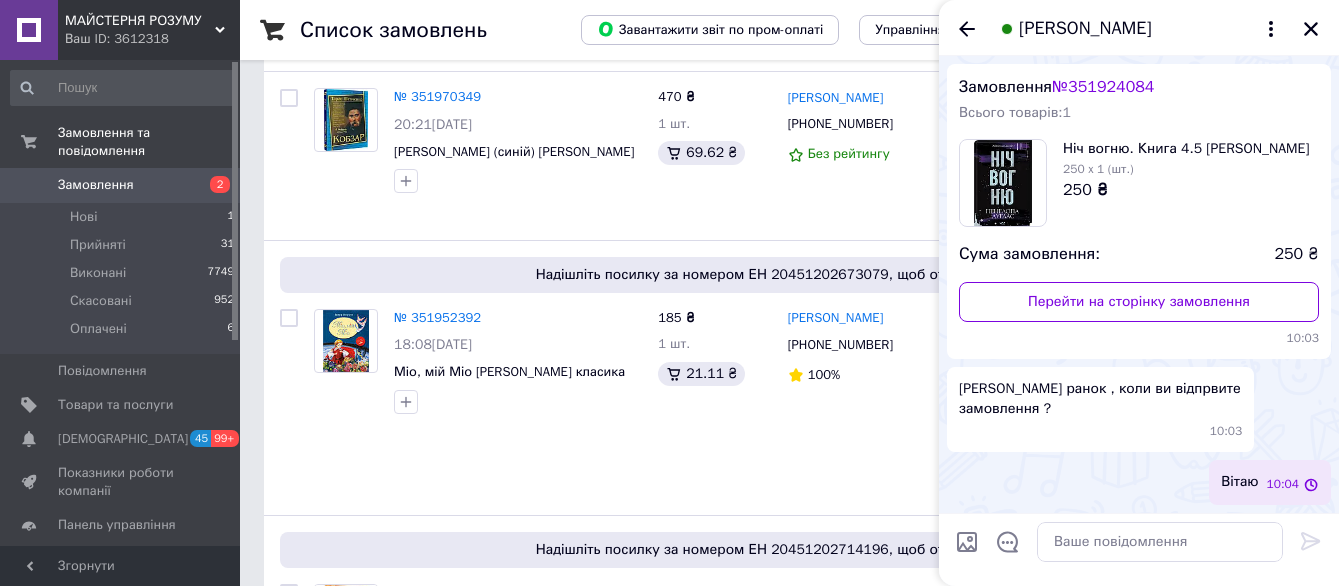 scroll, scrollTop: 966, scrollLeft: 0, axis: vertical 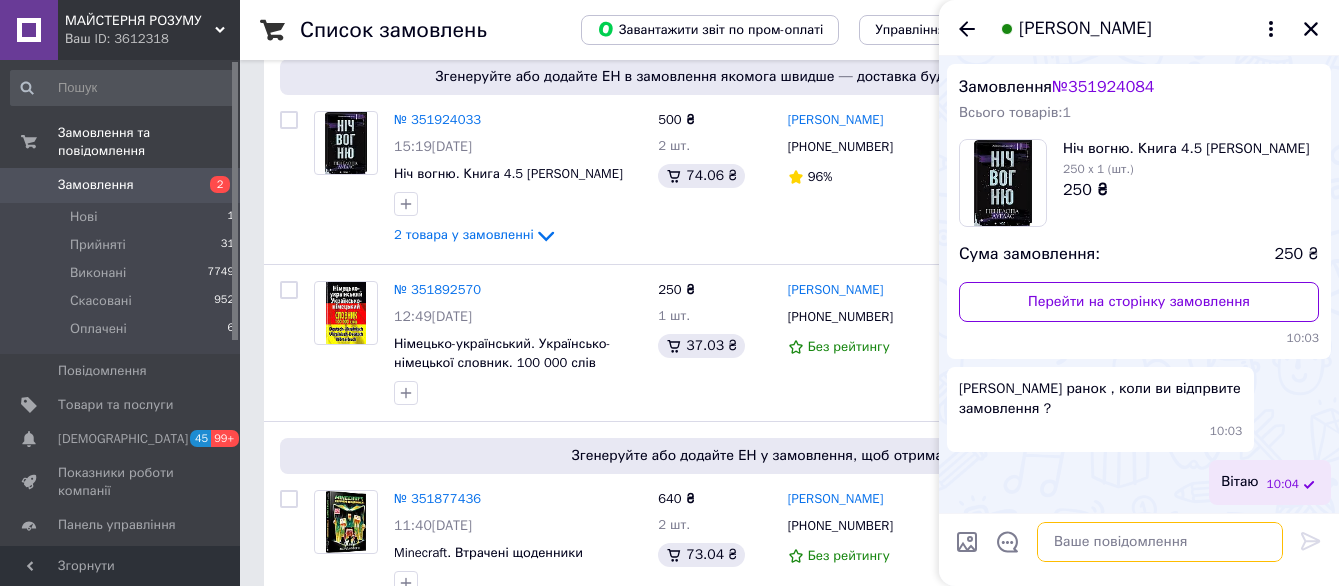click at bounding box center (1160, 542) 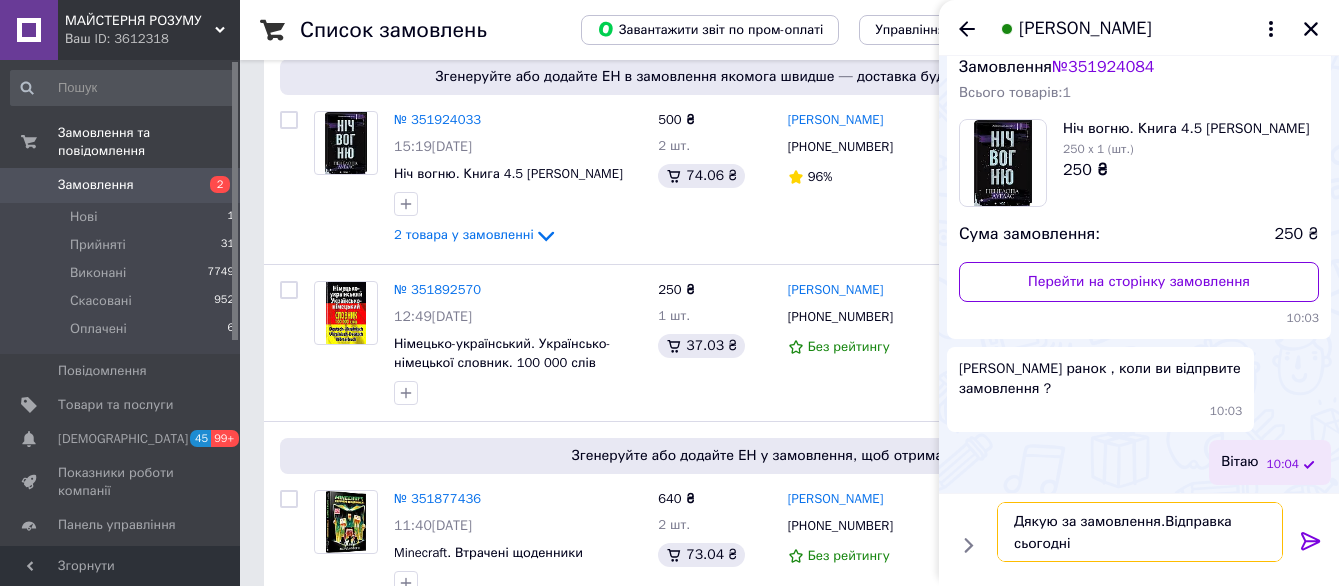 type on "Дякую за замовлення.Відправка сьогодні" 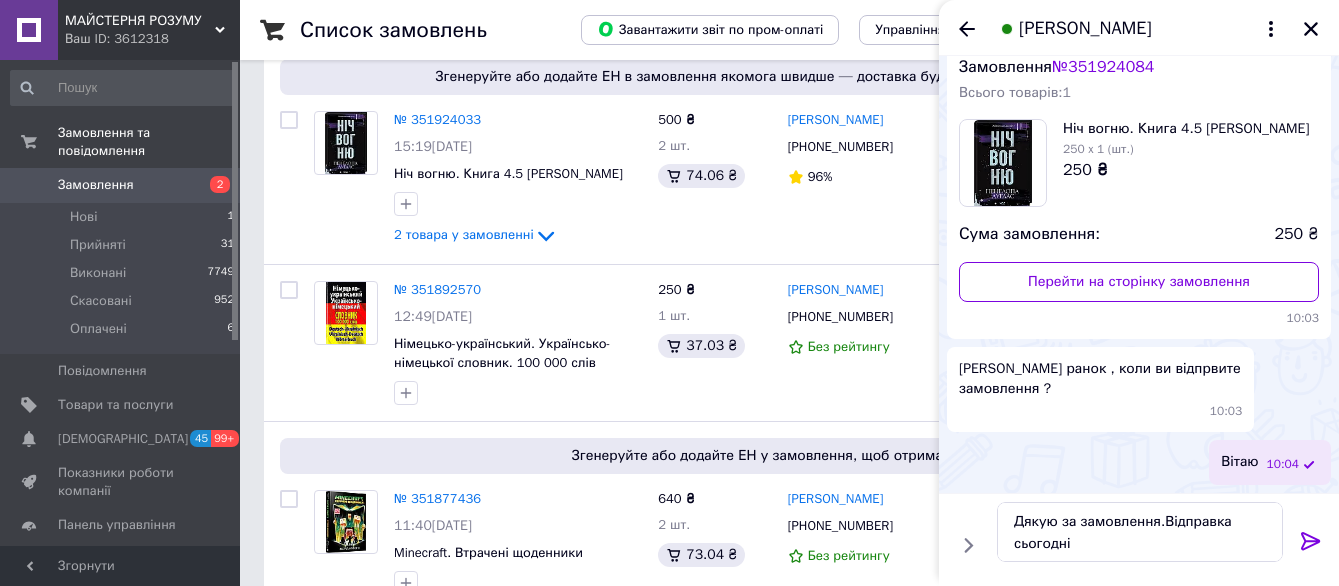 click 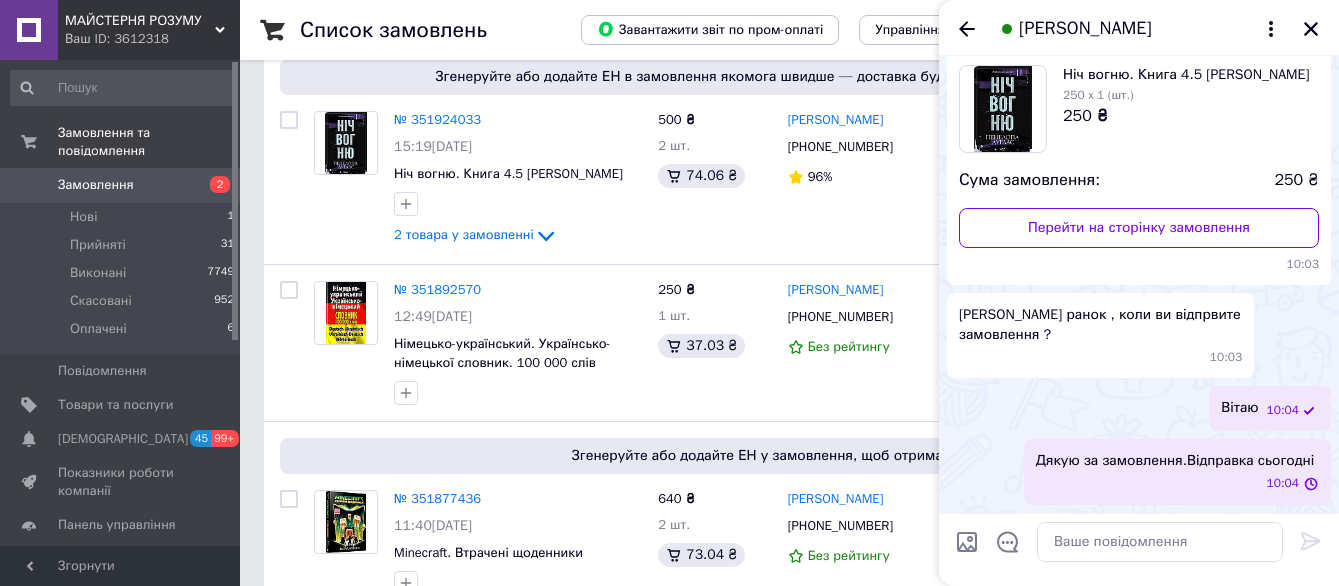 scroll, scrollTop: 1040, scrollLeft: 0, axis: vertical 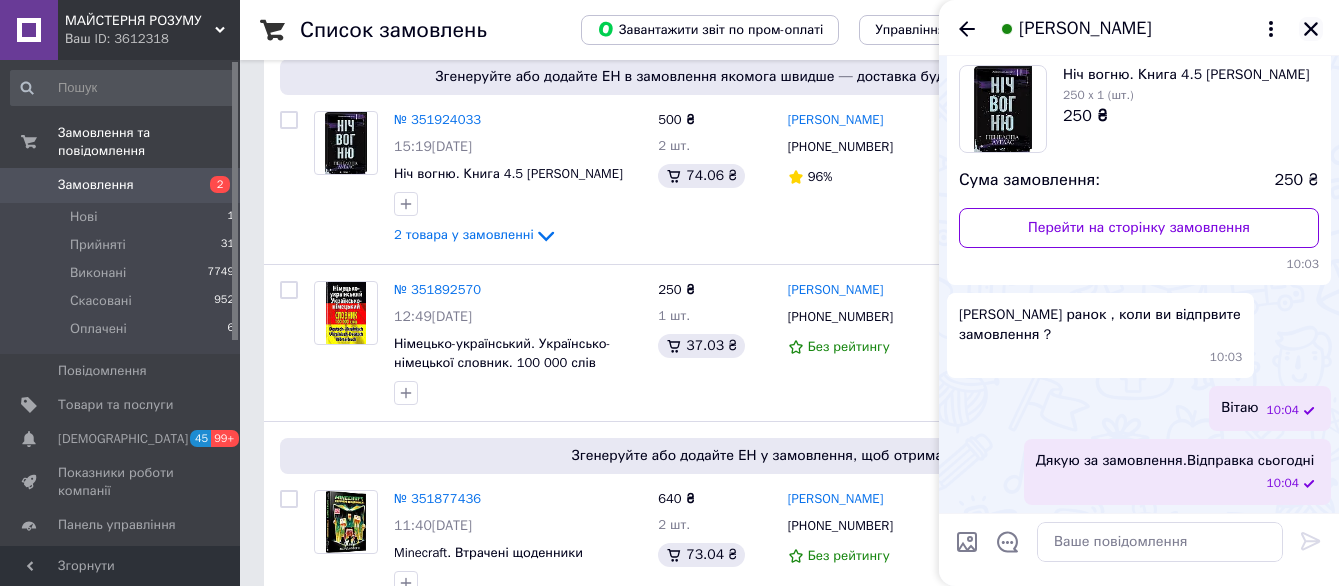 click 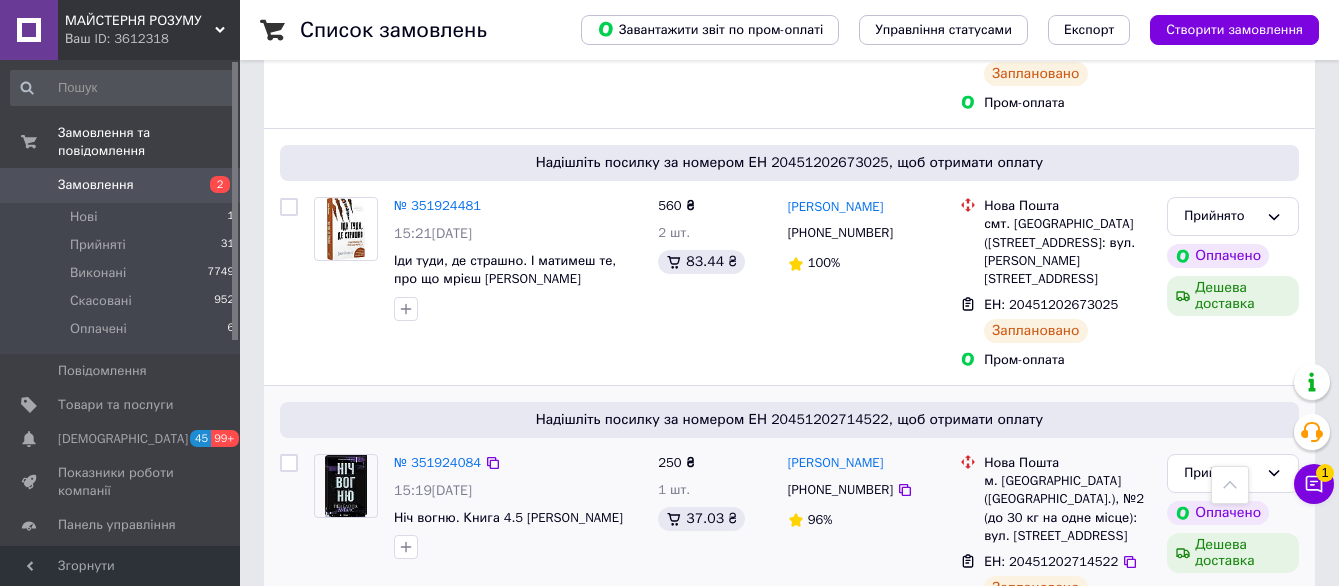 scroll, scrollTop: 1436, scrollLeft: 0, axis: vertical 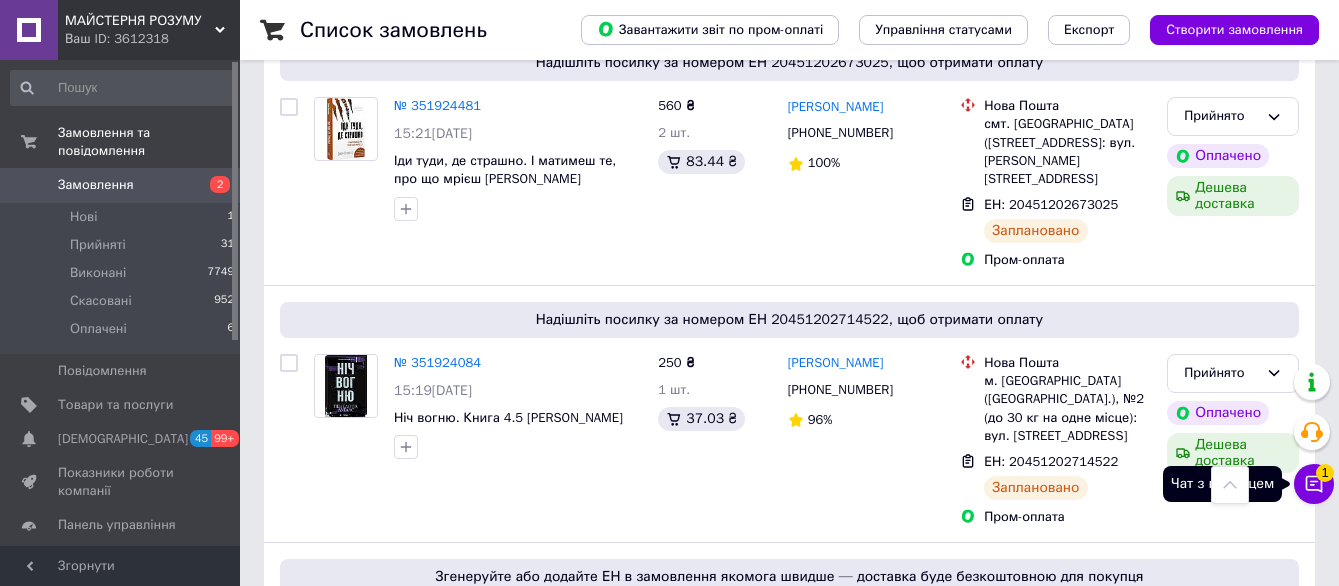 click on "1" at bounding box center [1325, 473] 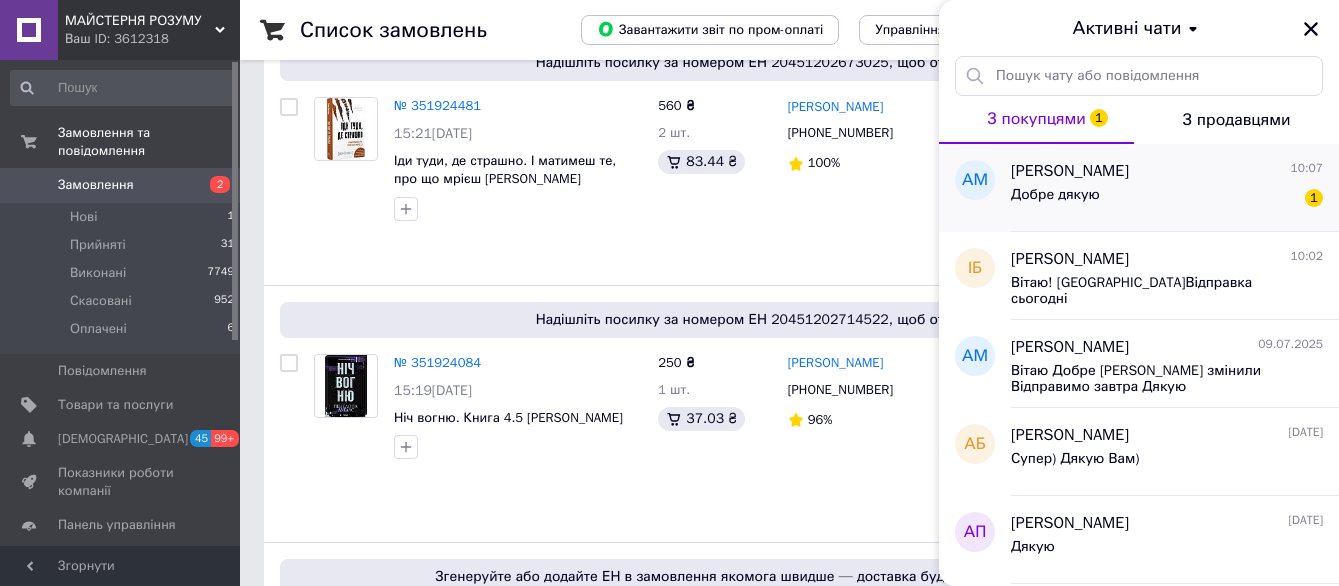 click on "Добре дякую 1" at bounding box center [1167, 199] 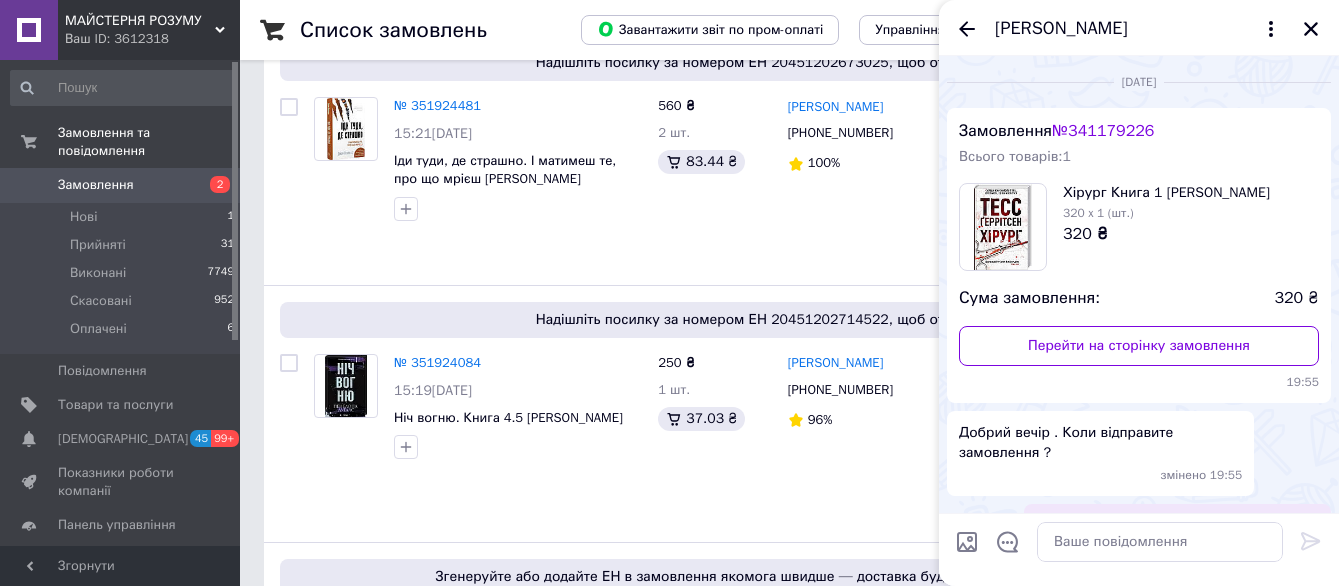 scroll, scrollTop: 1129, scrollLeft: 0, axis: vertical 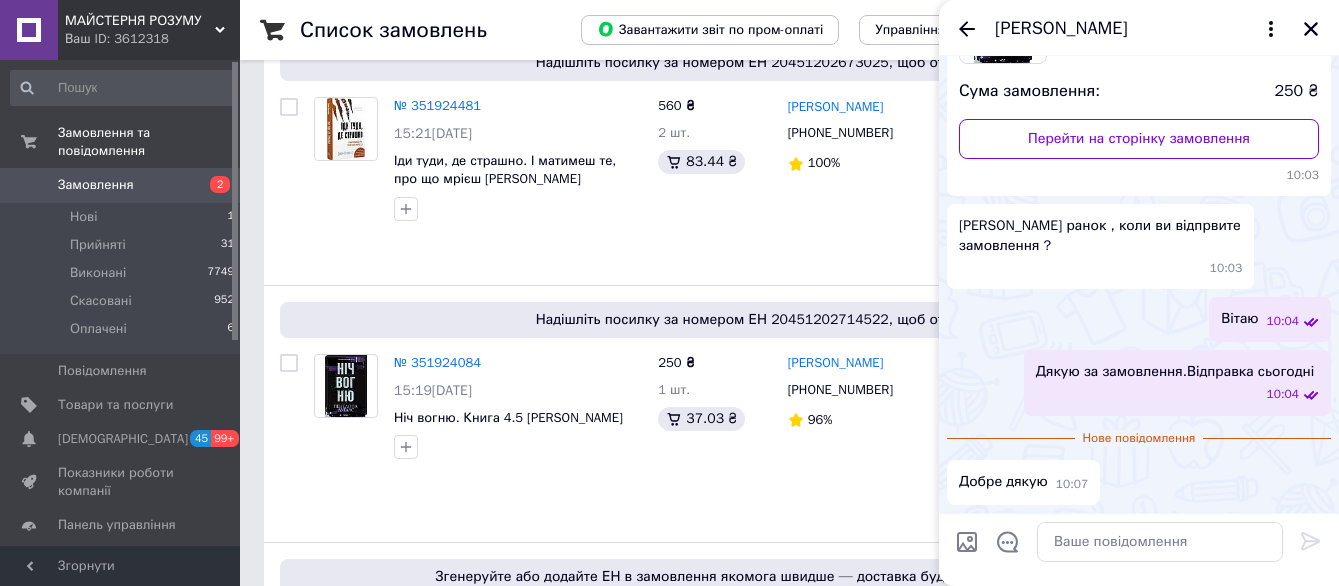 click 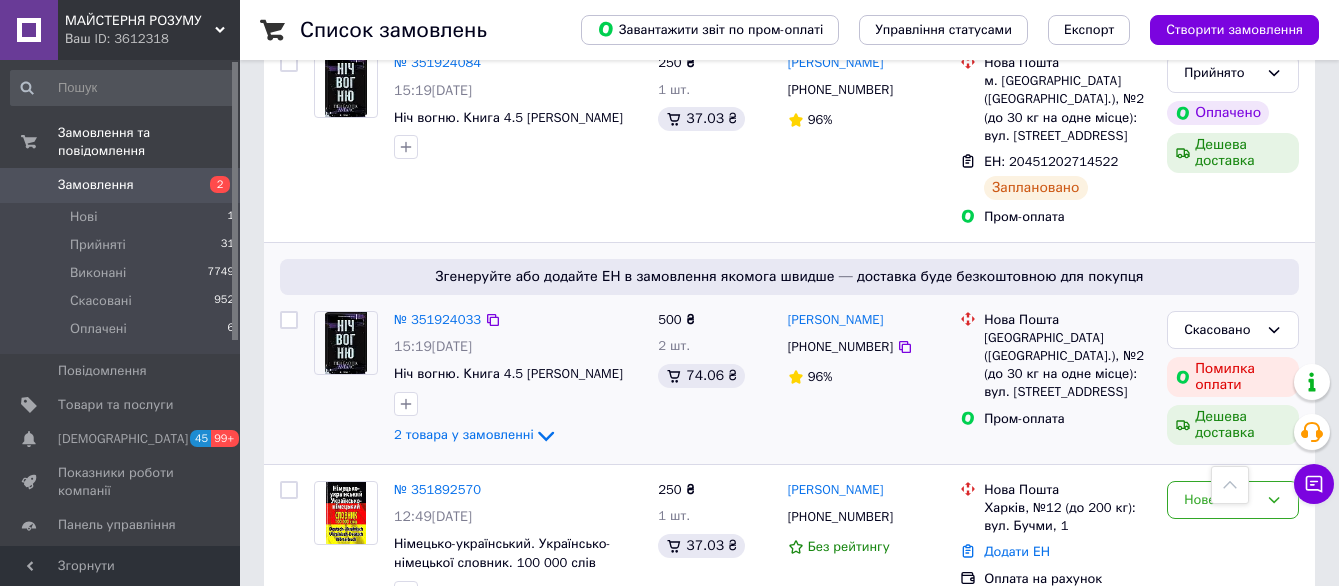scroll, scrollTop: 1836, scrollLeft: 0, axis: vertical 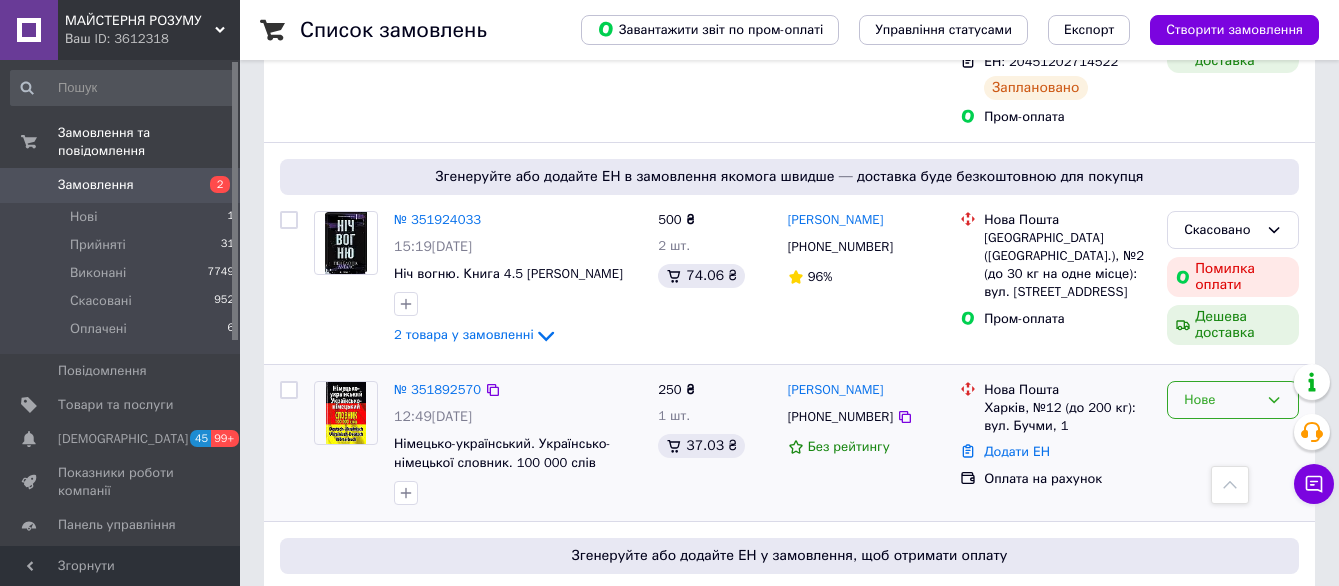 click 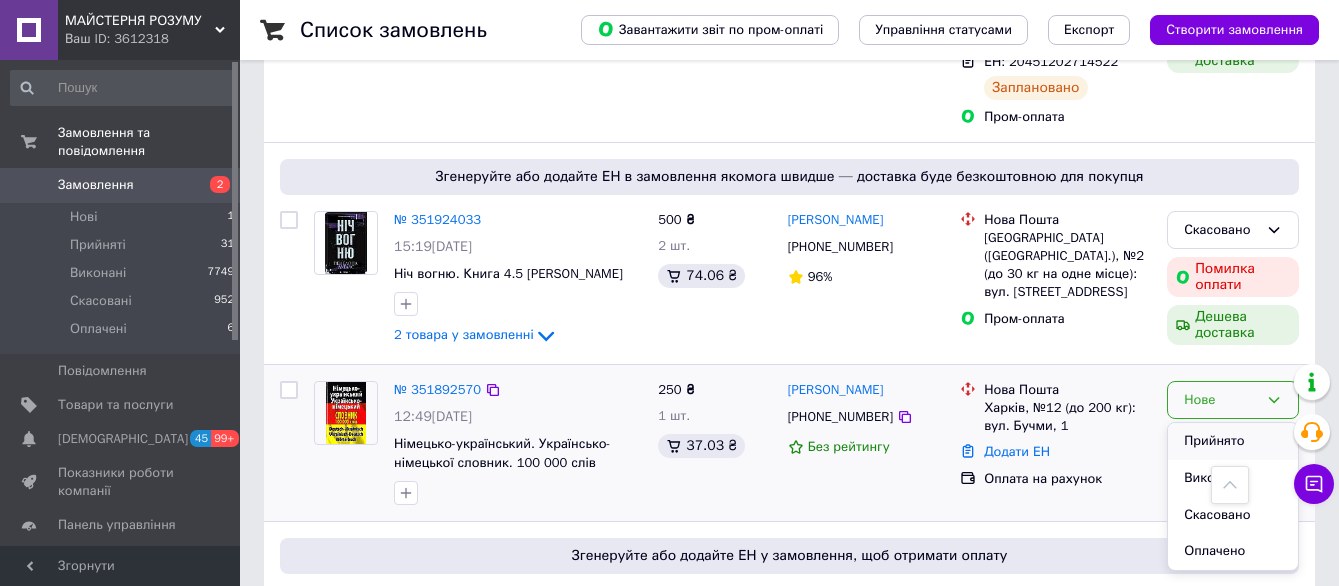 click on "Прийнято" at bounding box center [1233, 441] 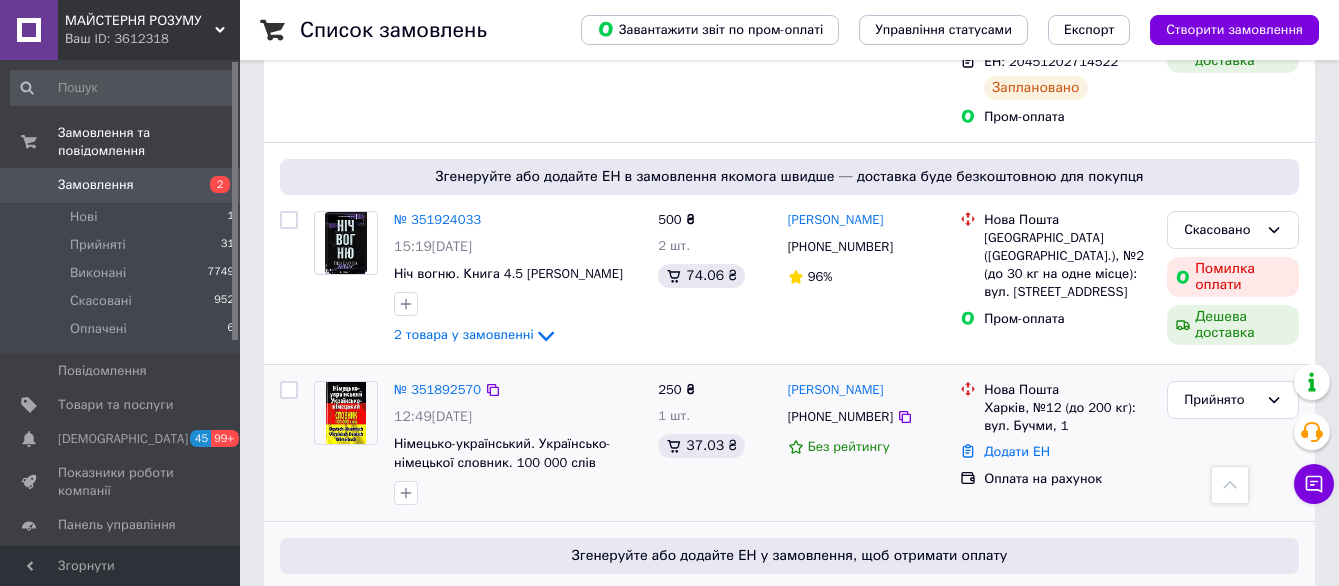 scroll, scrollTop: 1936, scrollLeft: 0, axis: vertical 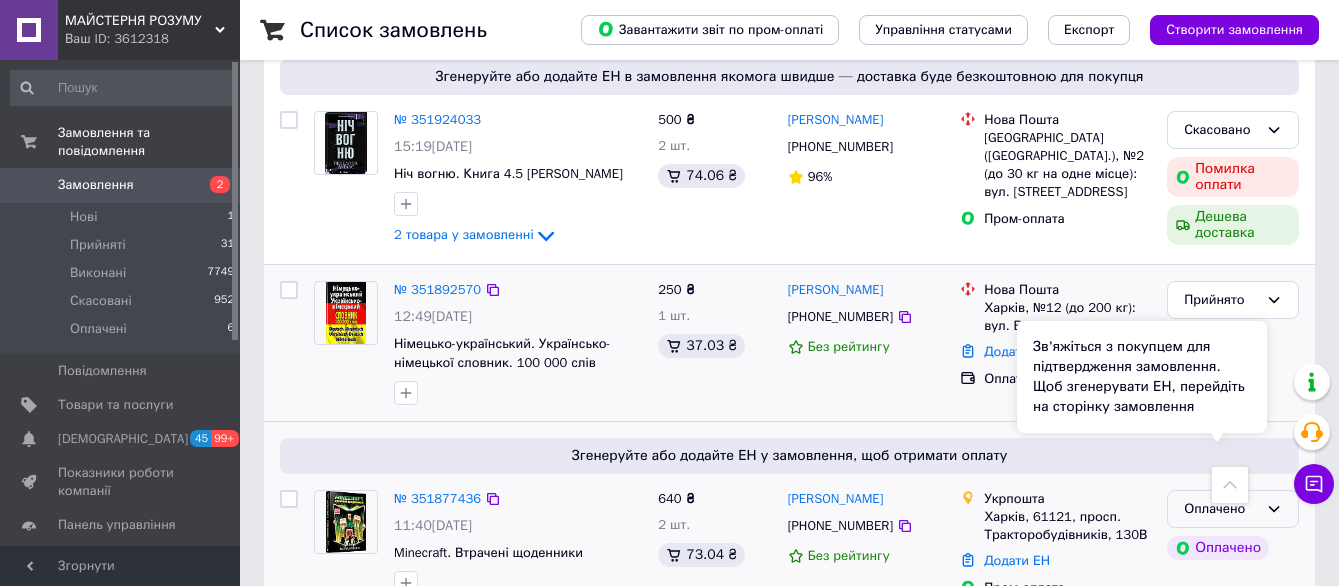 click 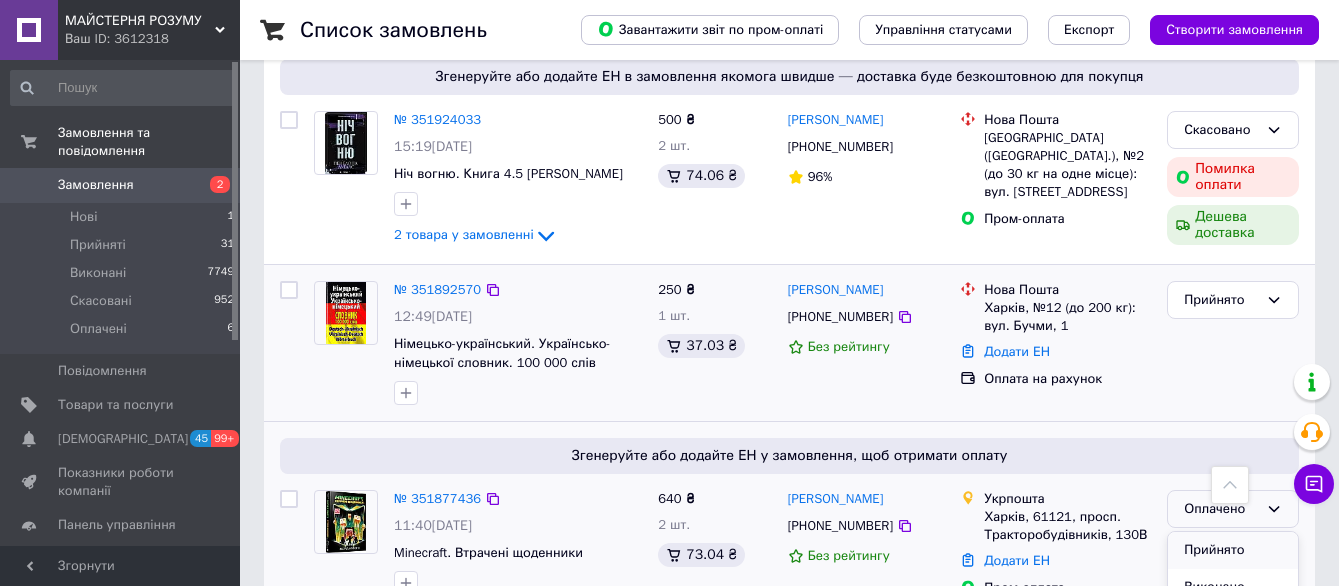 click on "Прийнято" at bounding box center [1233, 550] 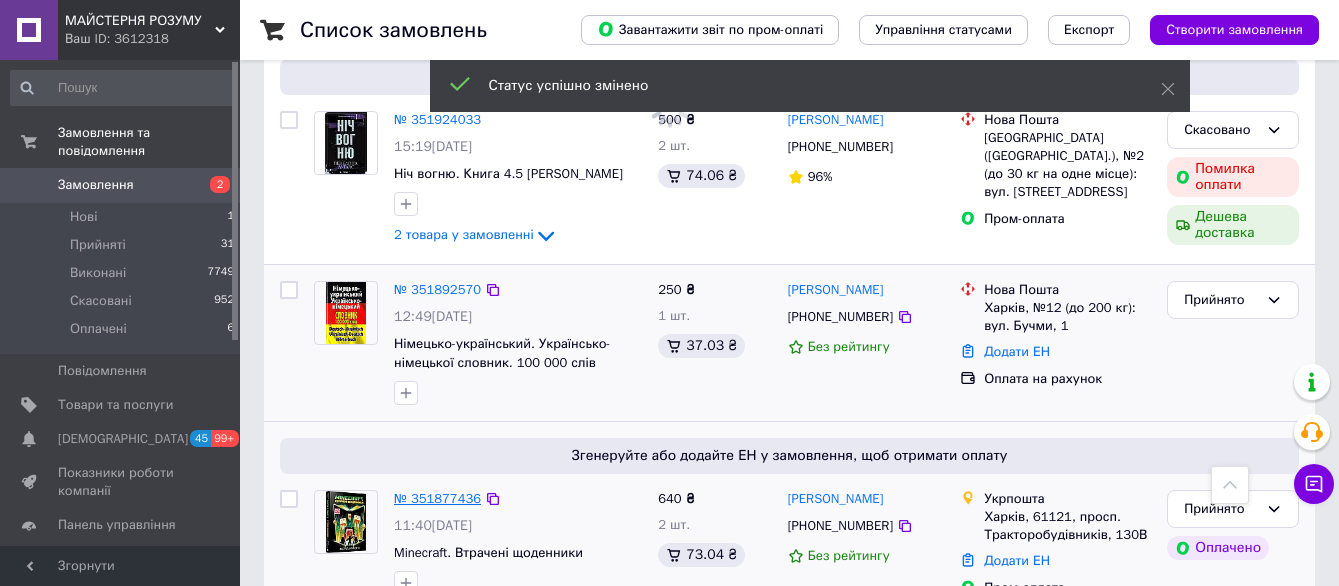 click on "№ 351877436" at bounding box center [437, 498] 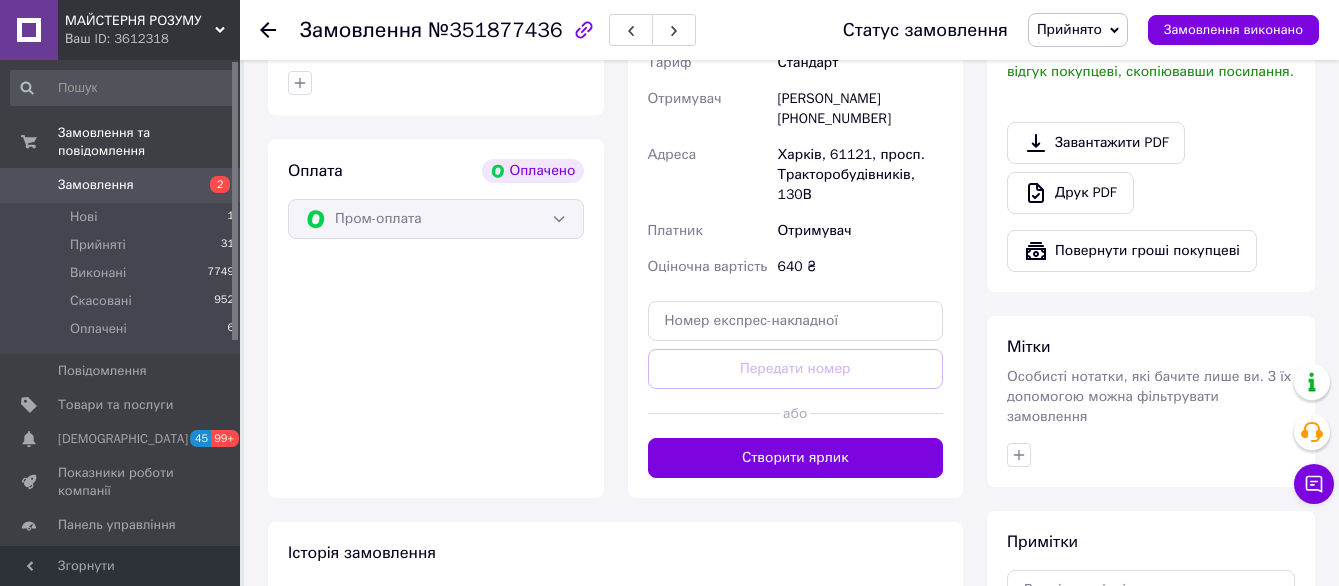 scroll, scrollTop: 928, scrollLeft: 0, axis: vertical 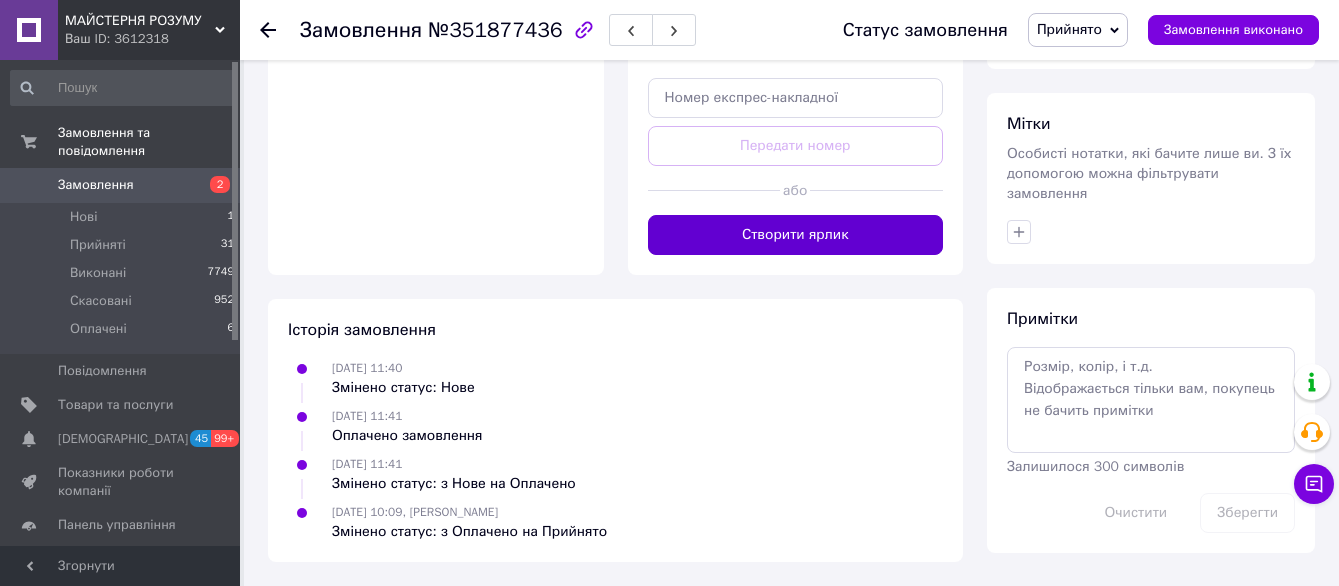 click on "Створити ярлик" at bounding box center [796, 235] 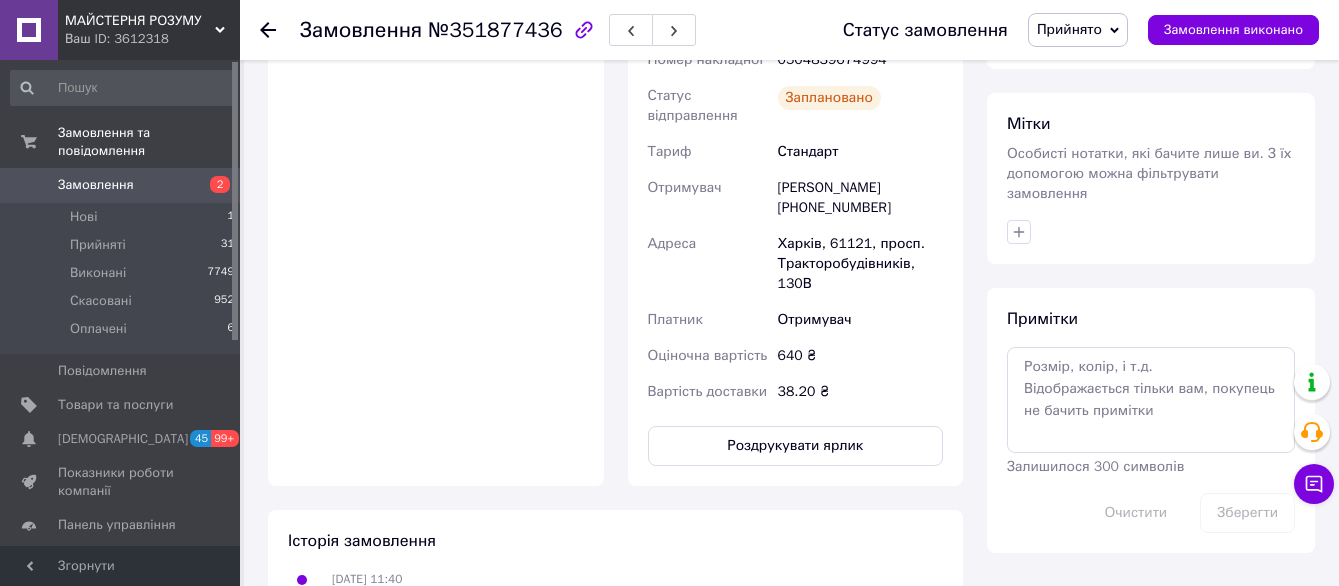 scroll, scrollTop: 628, scrollLeft: 0, axis: vertical 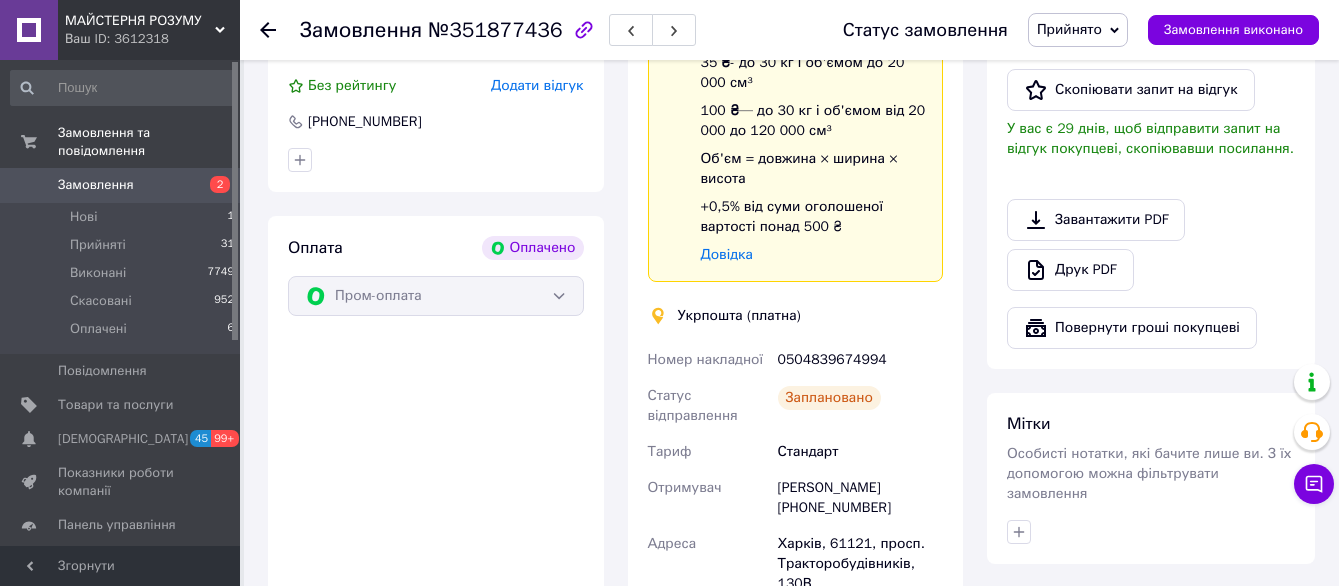 click 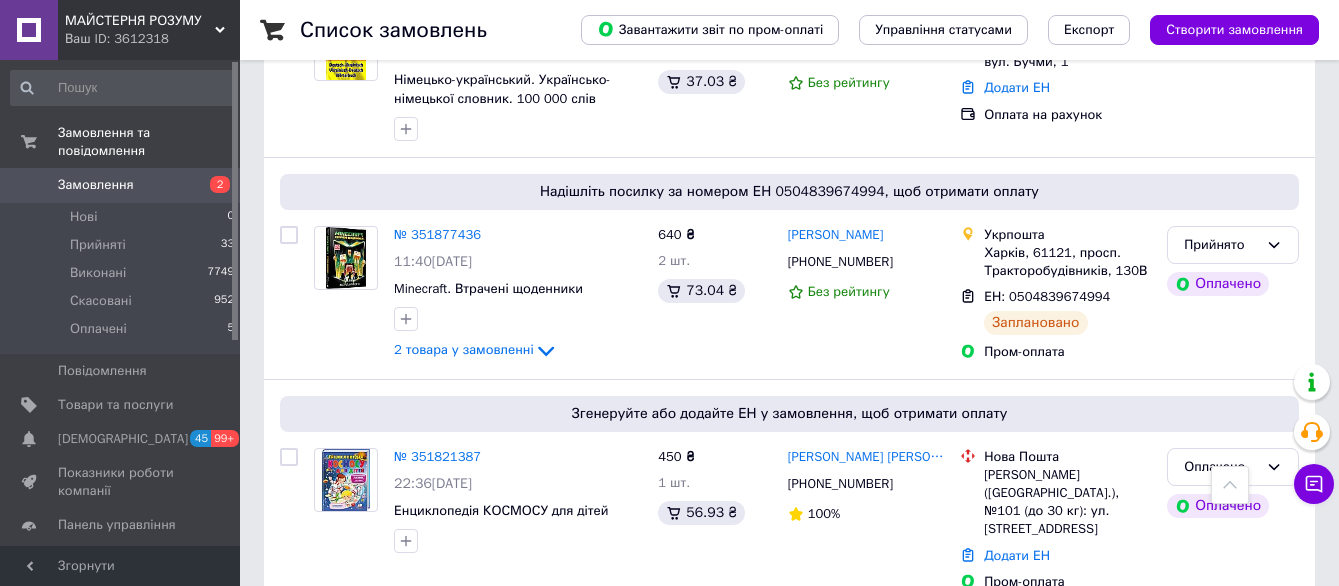 scroll, scrollTop: 2300, scrollLeft: 0, axis: vertical 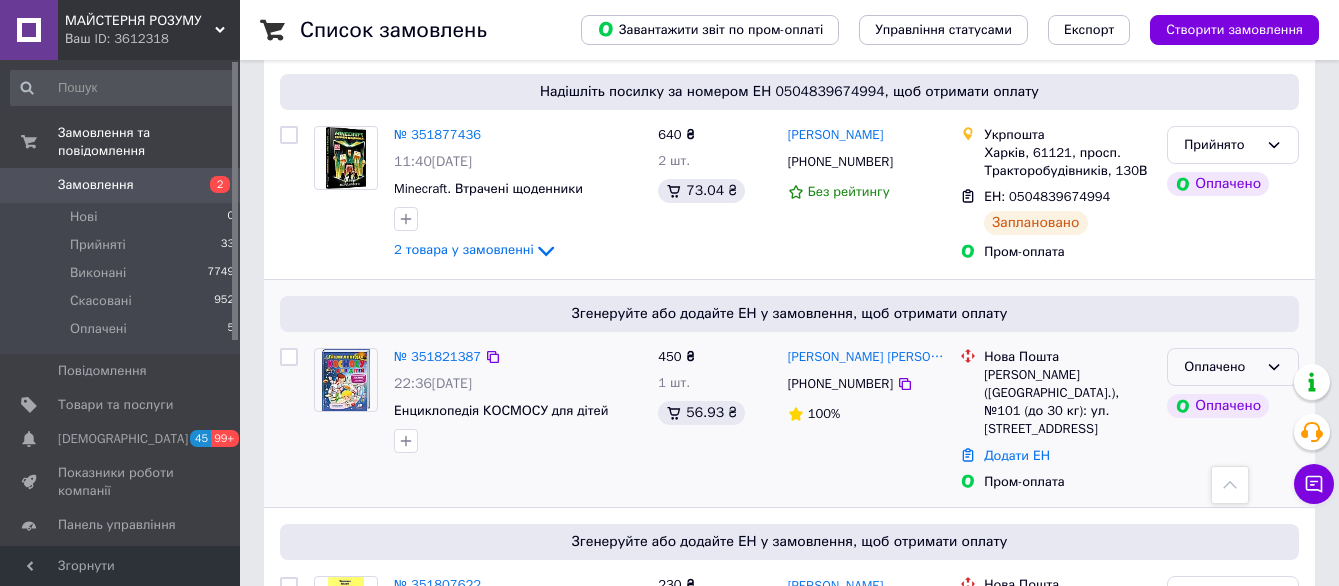 click 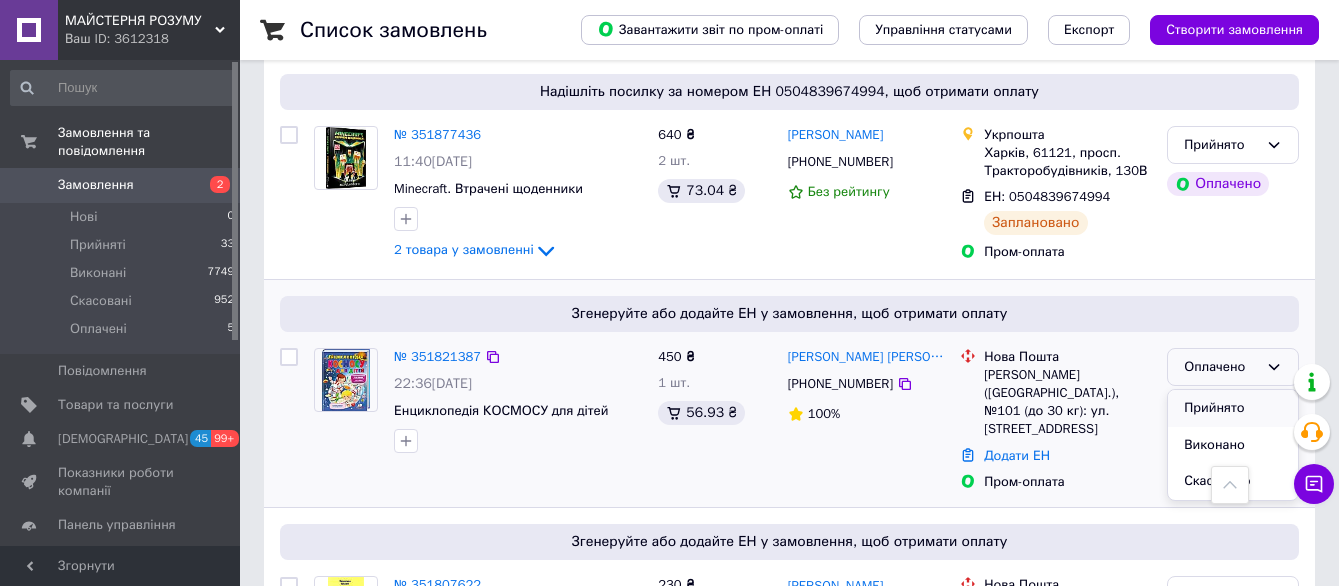 click on "Прийнято" at bounding box center [1233, 408] 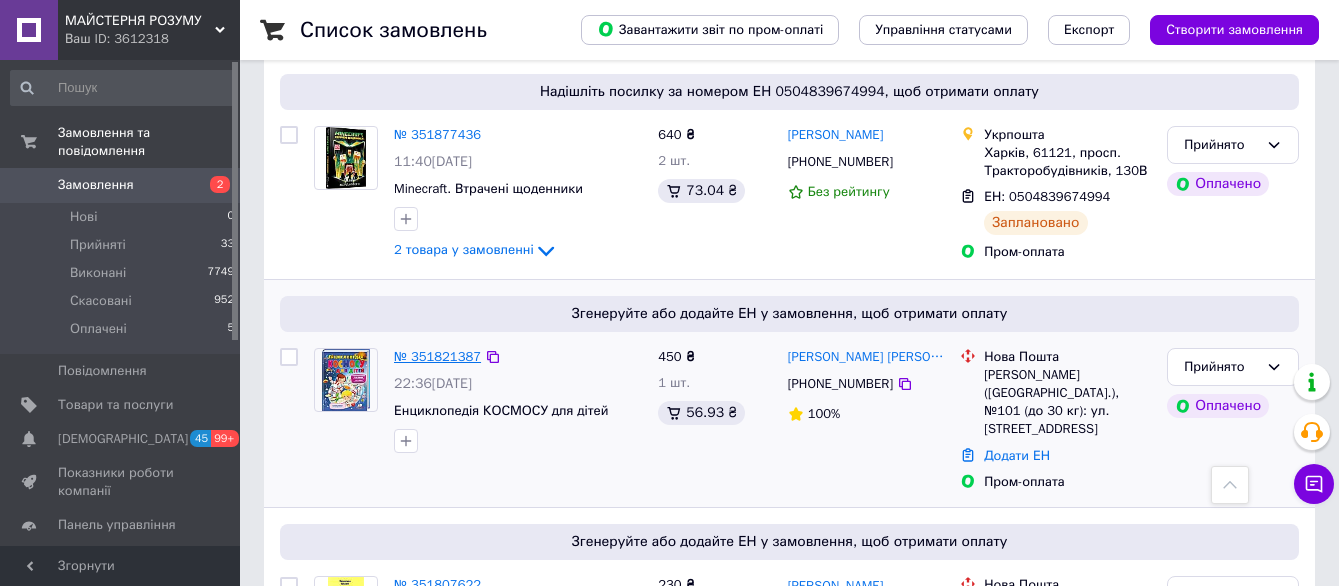 click on "№ 351821387" at bounding box center (437, 356) 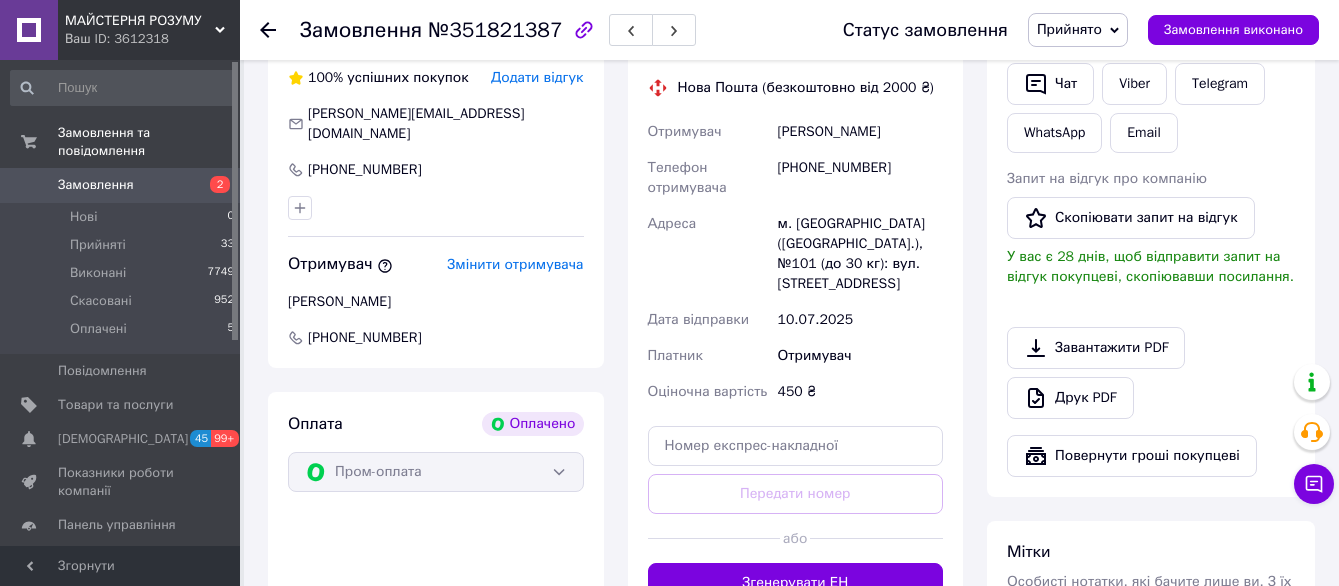 scroll, scrollTop: 600, scrollLeft: 0, axis: vertical 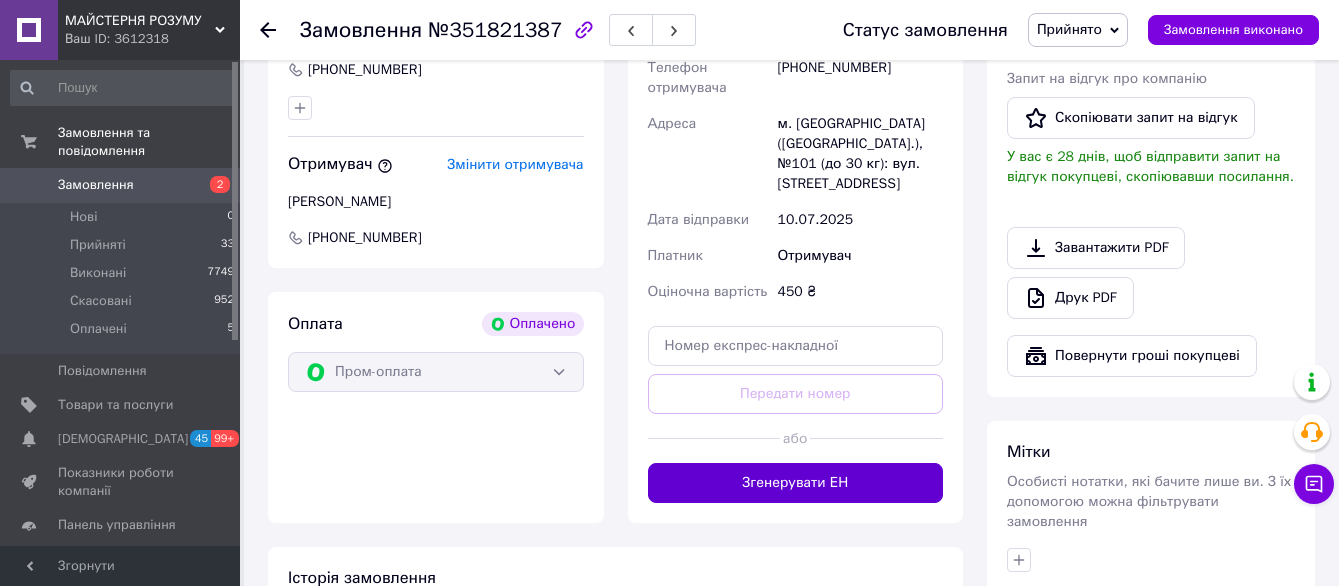 click on "Згенерувати ЕН" at bounding box center [796, 483] 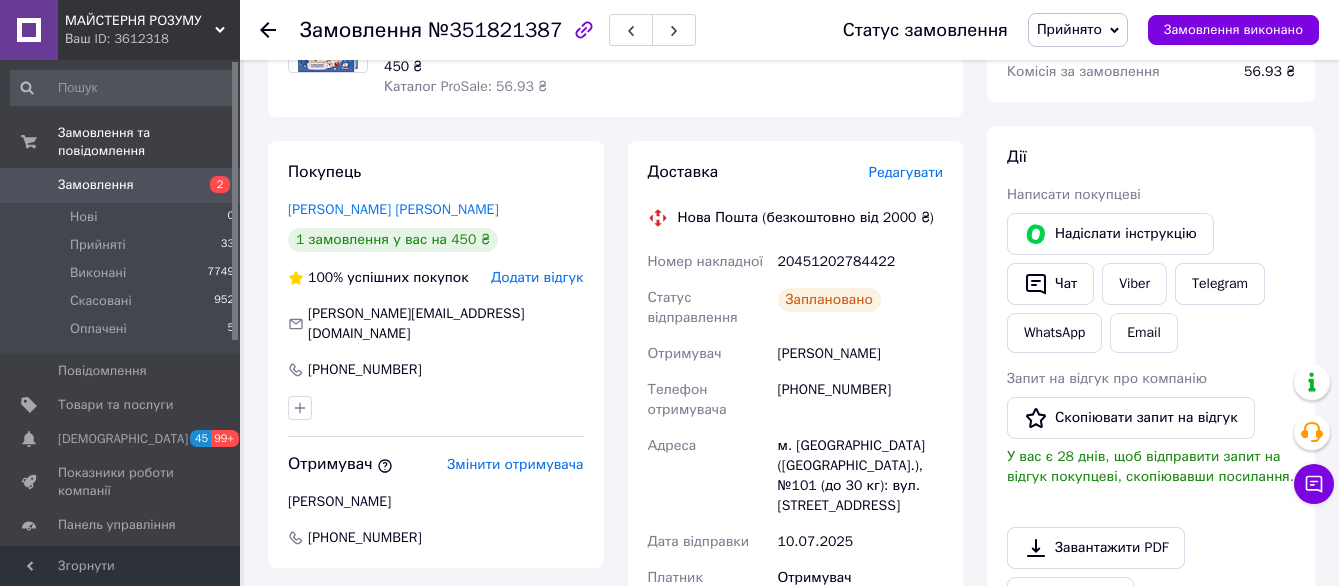 scroll, scrollTop: 200, scrollLeft: 0, axis: vertical 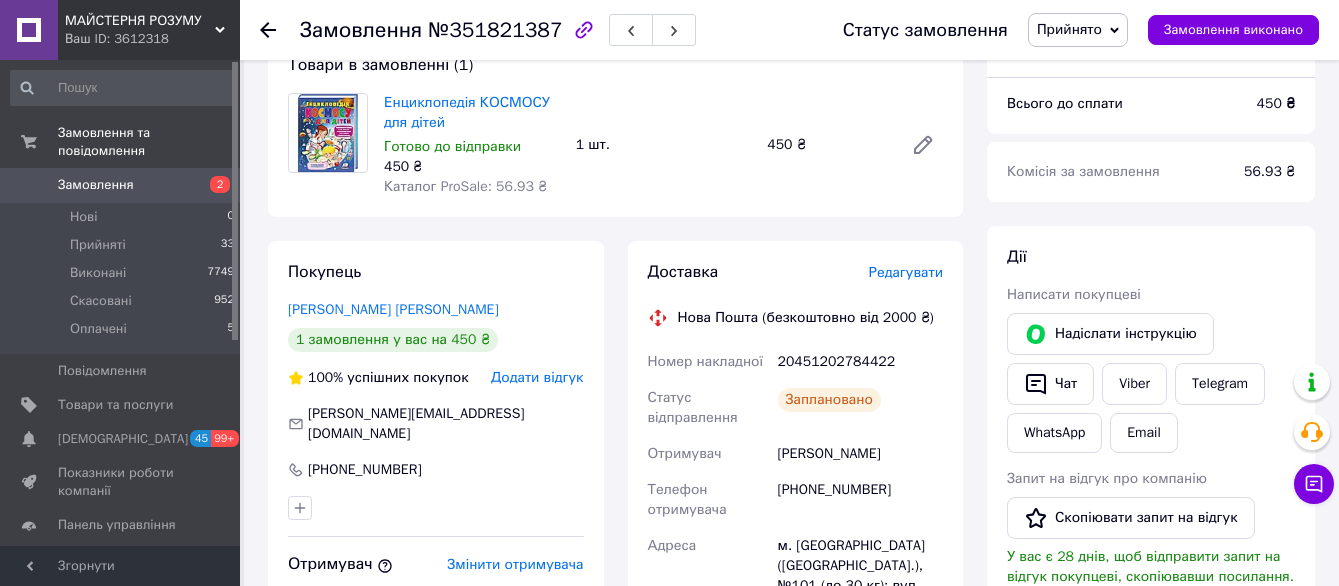 click 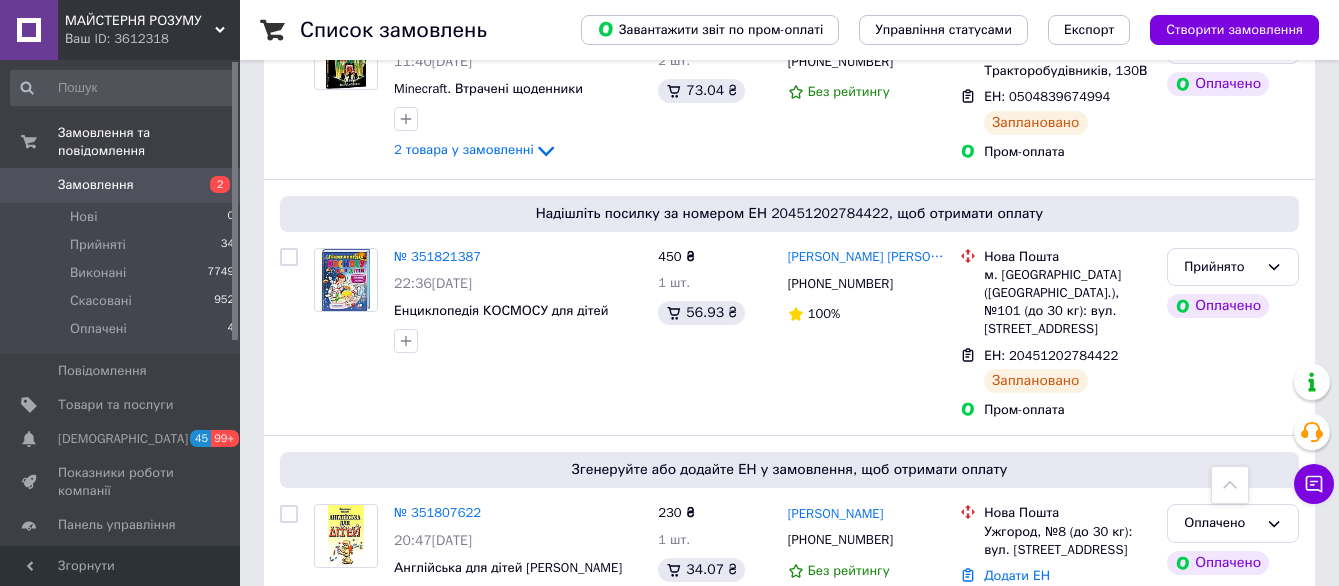 scroll, scrollTop: 2500, scrollLeft: 0, axis: vertical 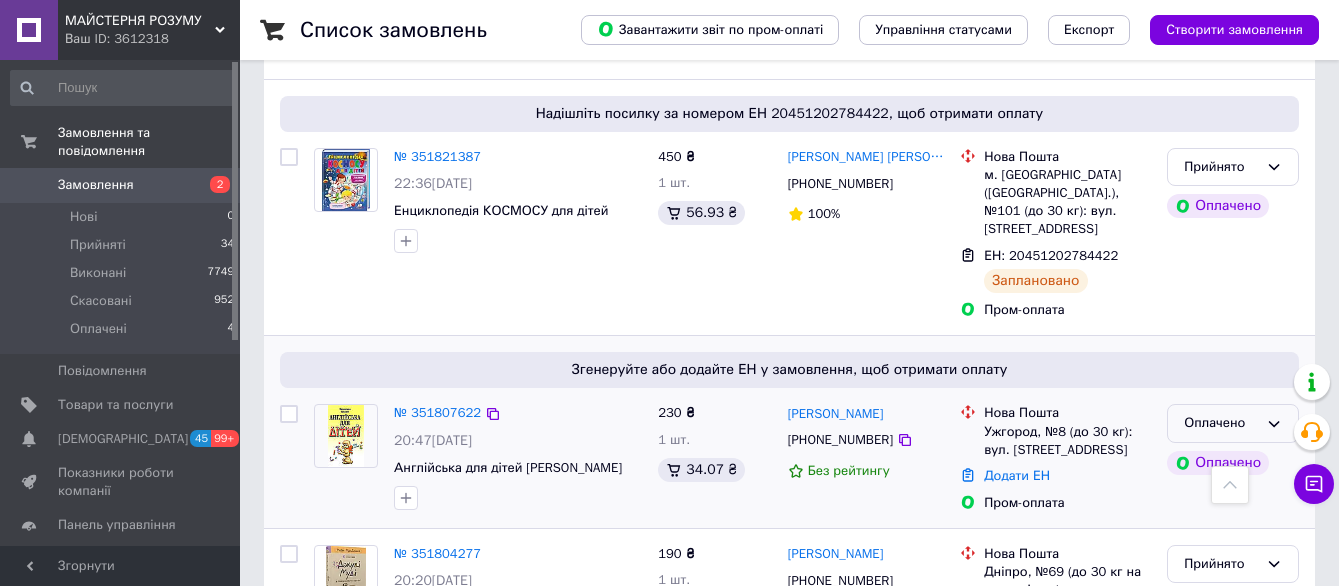 click 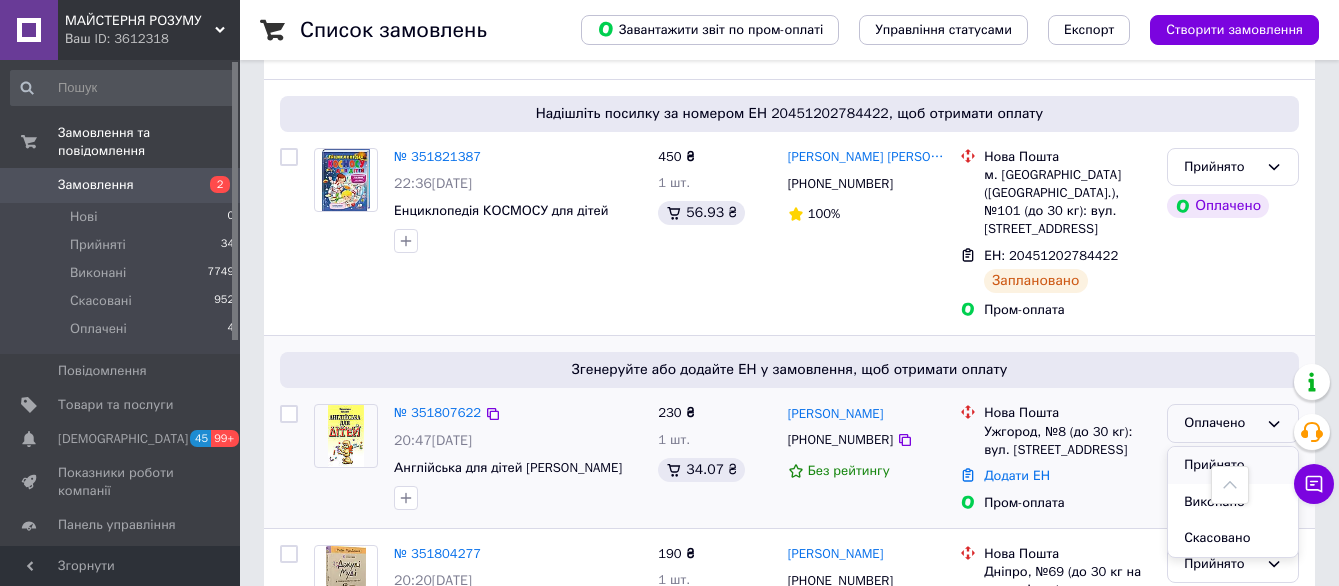 click on "Прийнято" at bounding box center [1233, 465] 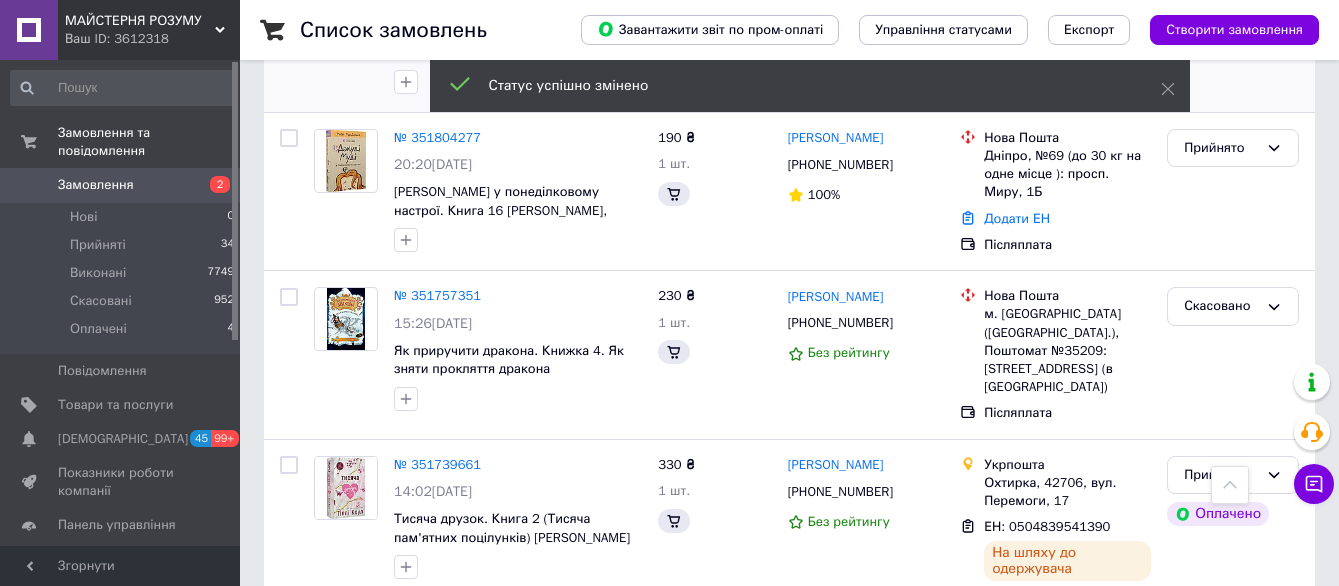 scroll, scrollTop: 2500, scrollLeft: 0, axis: vertical 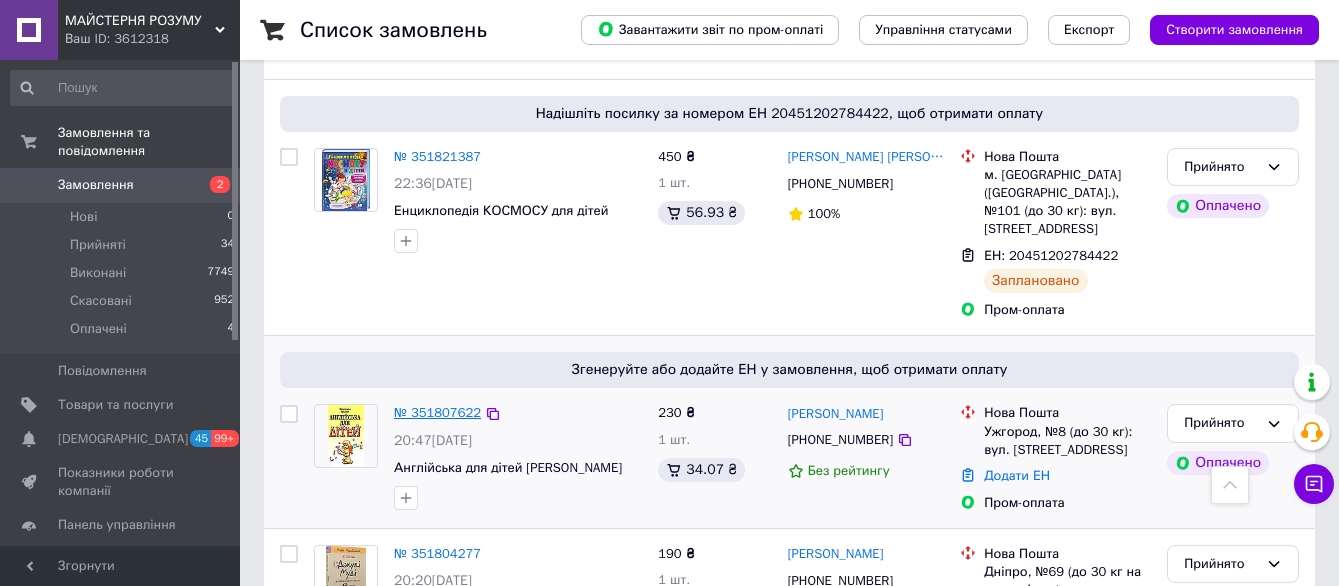 click on "№ 351807622" at bounding box center (437, 412) 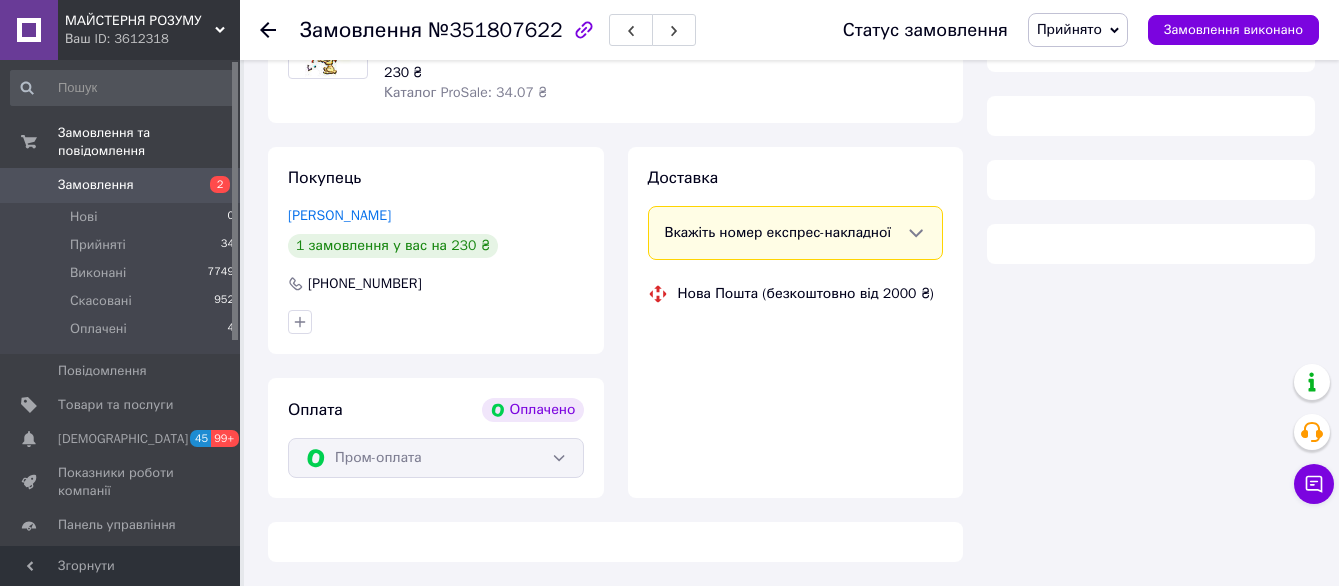 scroll, scrollTop: 899, scrollLeft: 0, axis: vertical 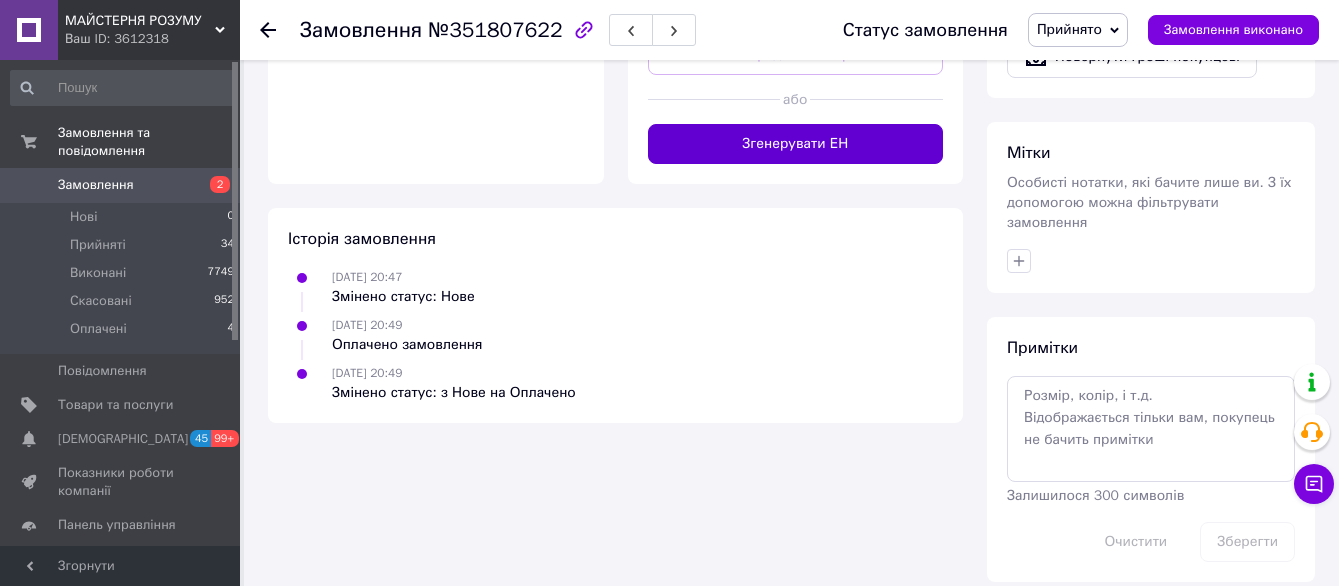 click on "Згенерувати ЕН" at bounding box center [796, 144] 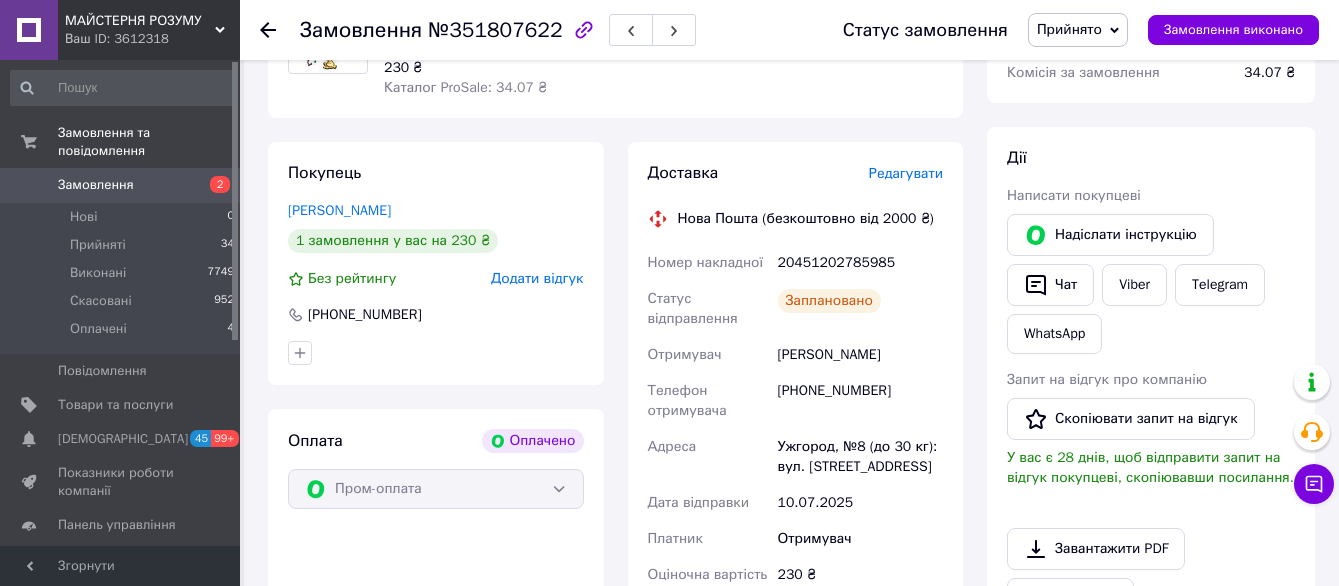 scroll, scrollTop: 199, scrollLeft: 0, axis: vertical 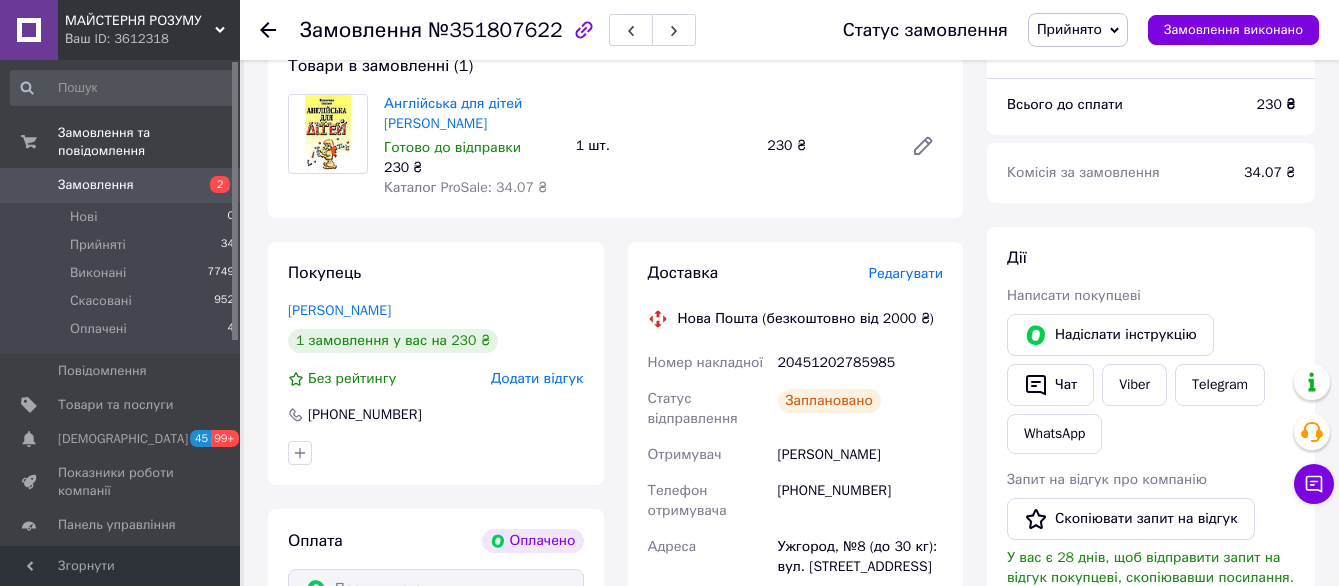 click 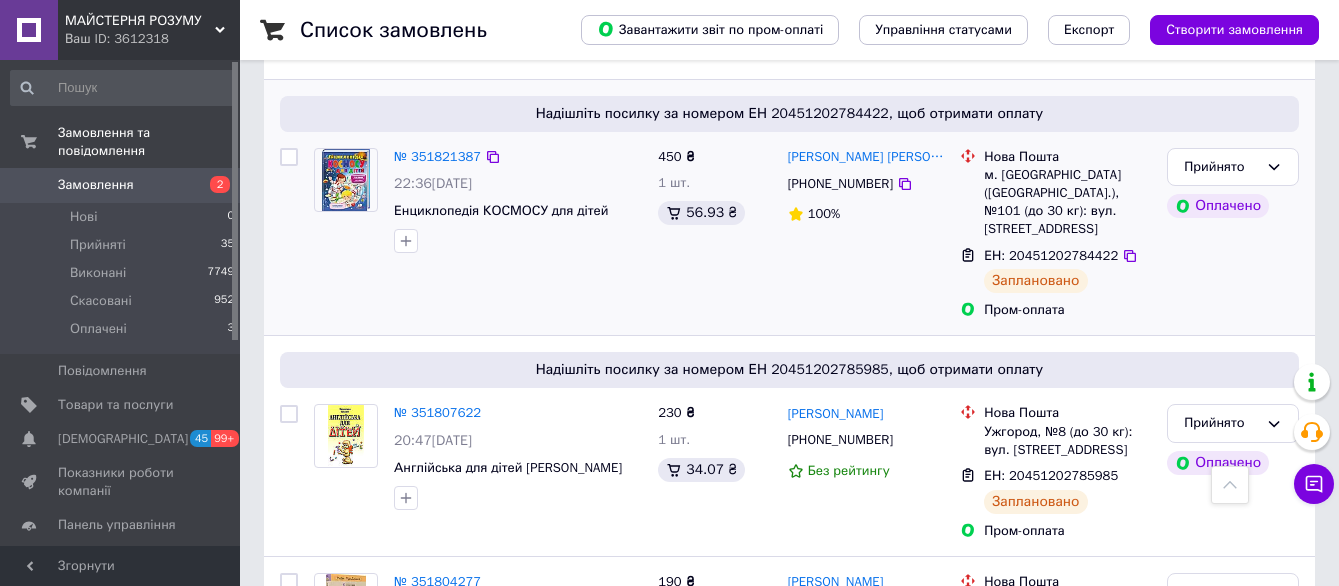 scroll, scrollTop: 2700, scrollLeft: 0, axis: vertical 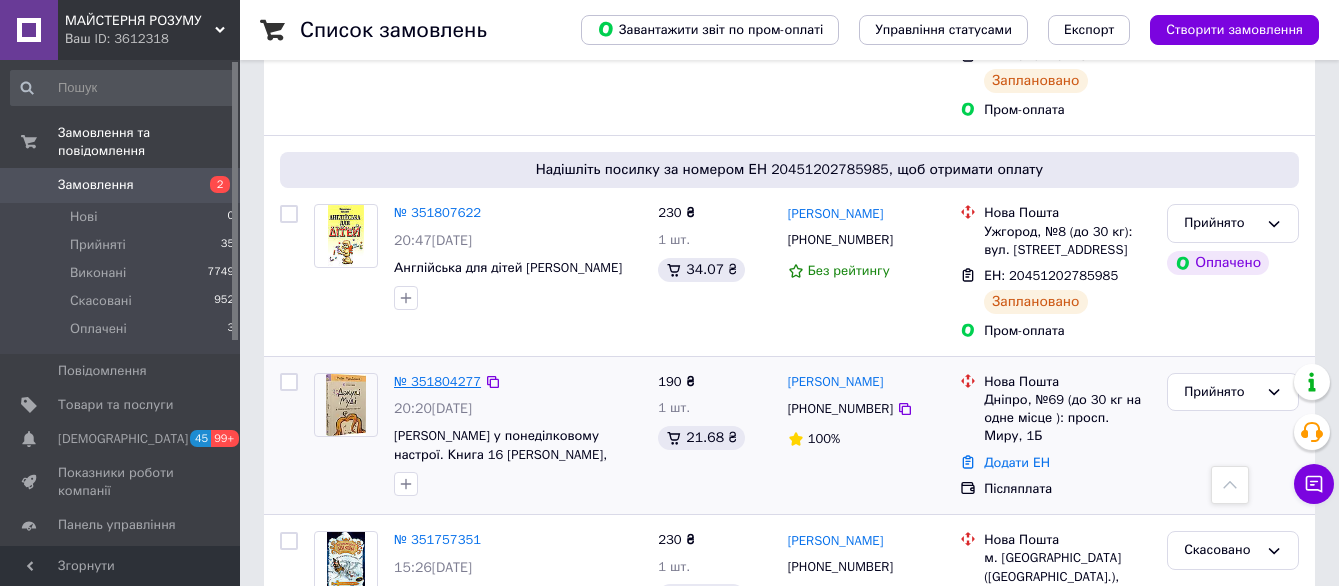 click on "№ 351804277" at bounding box center (437, 381) 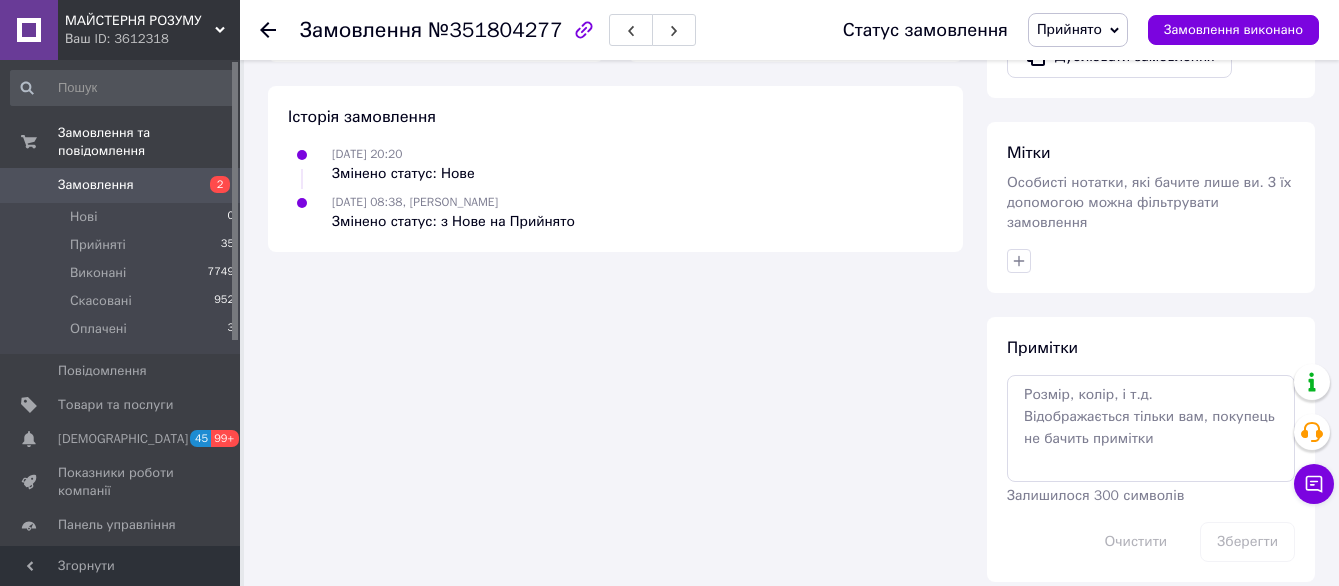 scroll, scrollTop: 815, scrollLeft: 0, axis: vertical 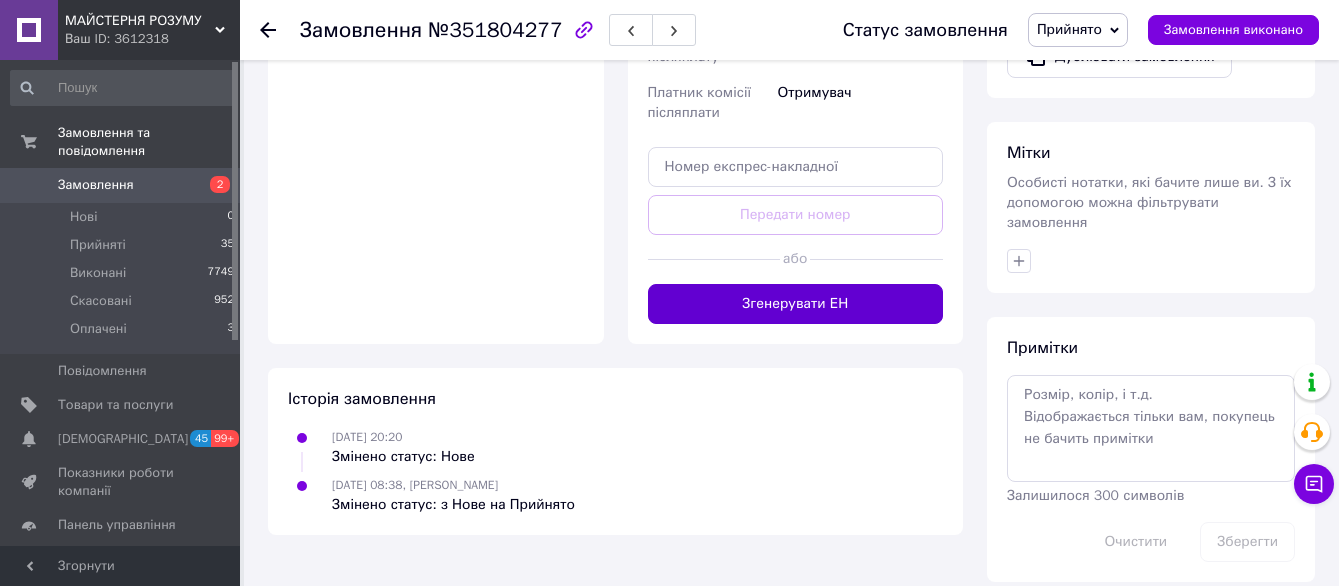 click on "Згенерувати ЕН" at bounding box center [796, 304] 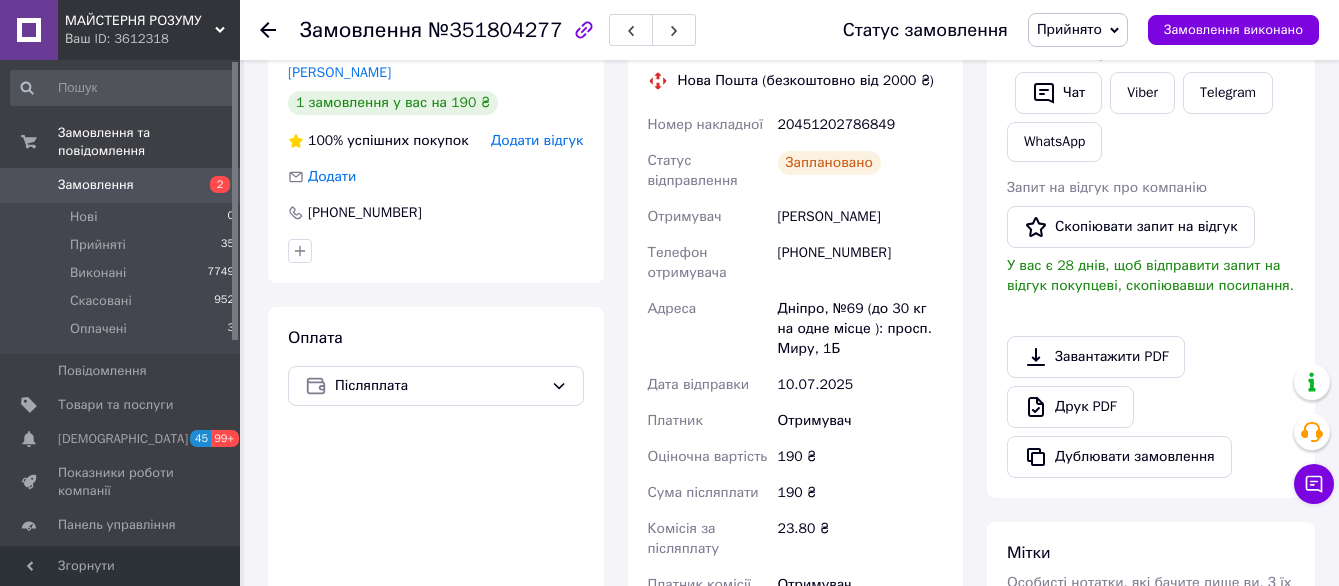 scroll, scrollTop: 315, scrollLeft: 0, axis: vertical 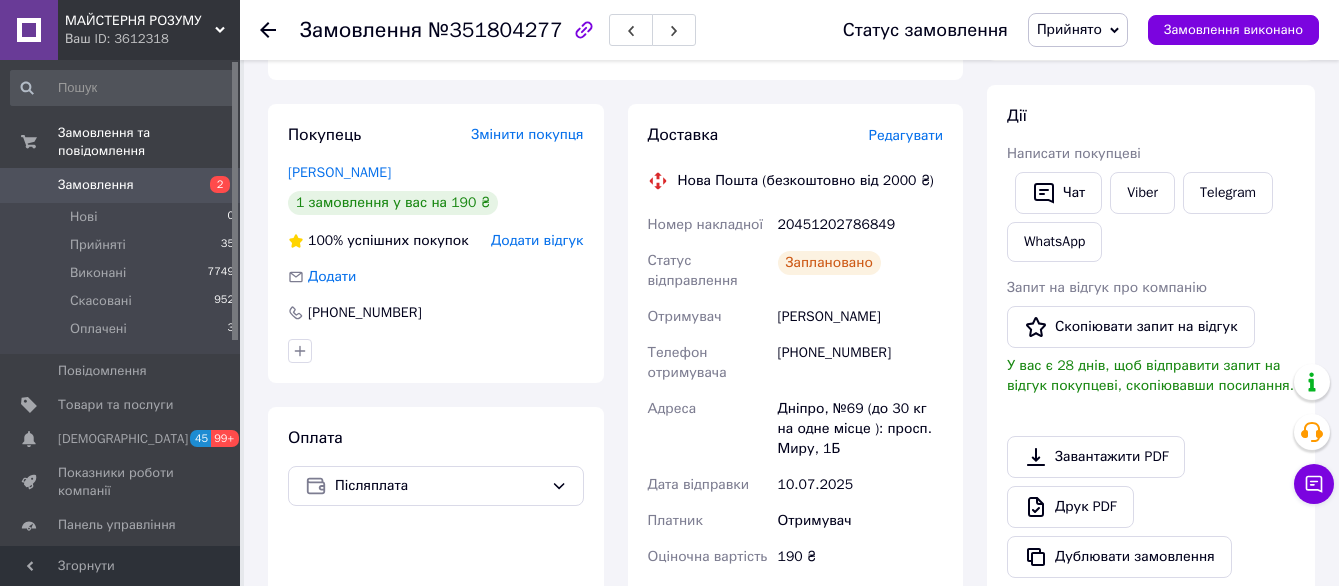click 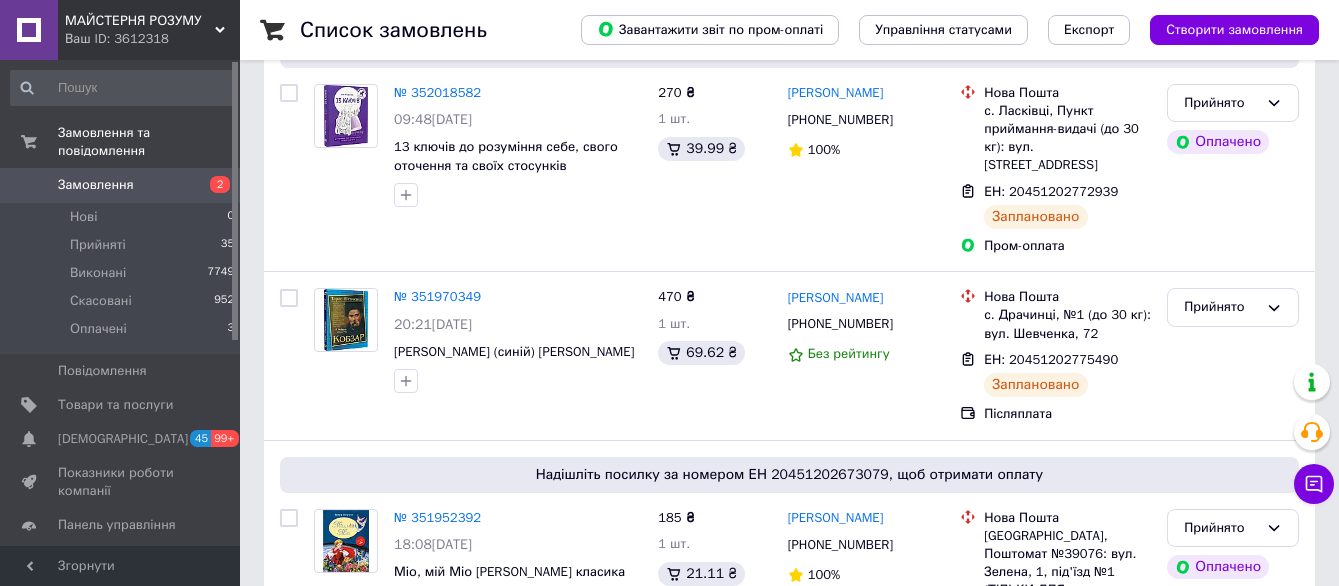 scroll, scrollTop: 300, scrollLeft: 0, axis: vertical 